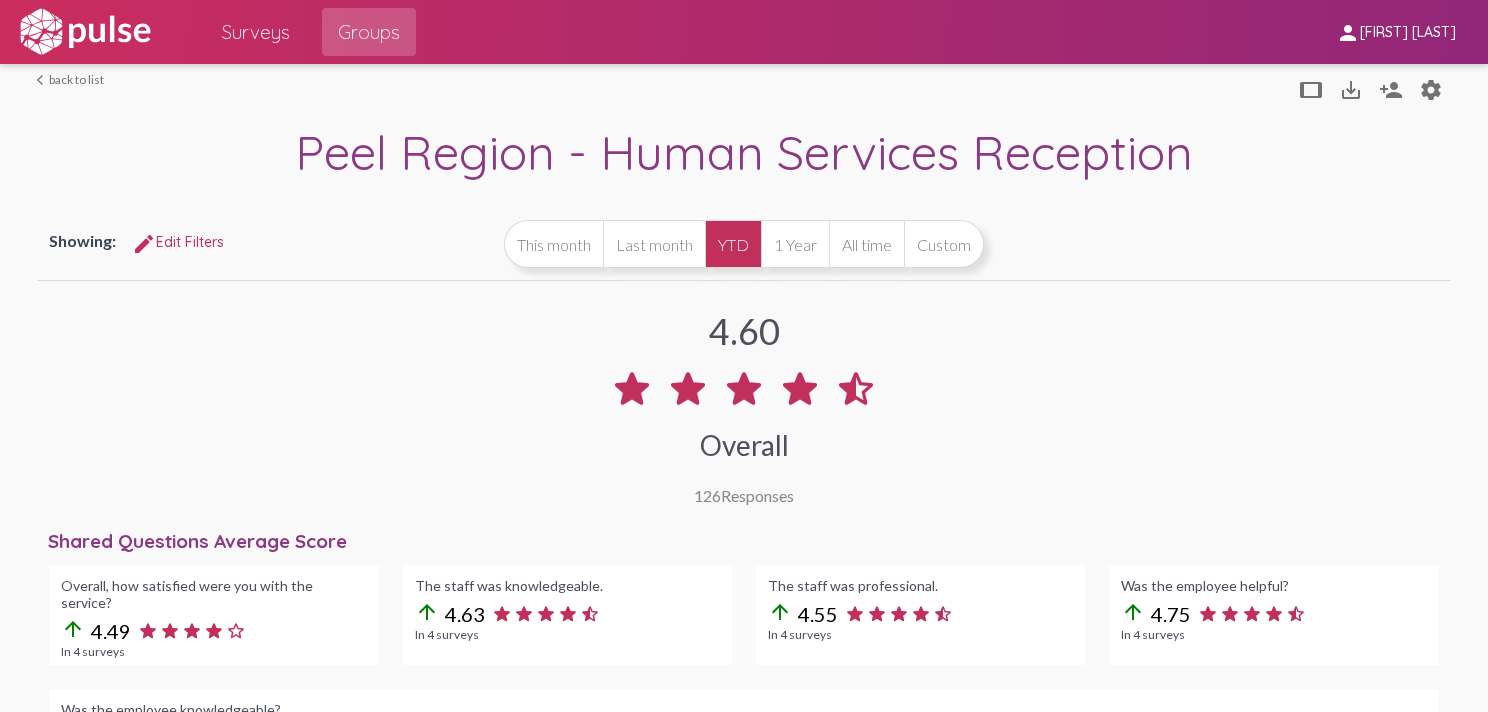 scroll, scrollTop: 0, scrollLeft: 0, axis: both 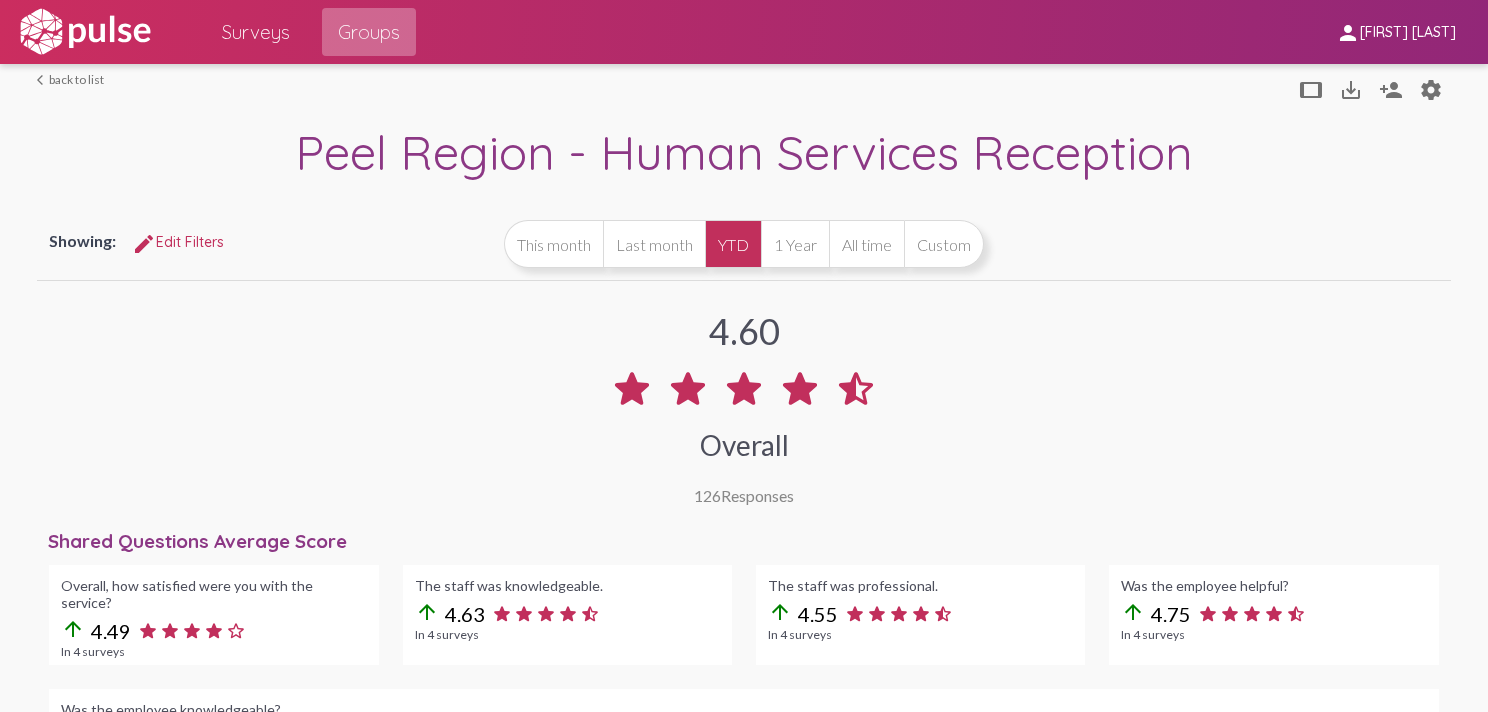 click on "Groups" 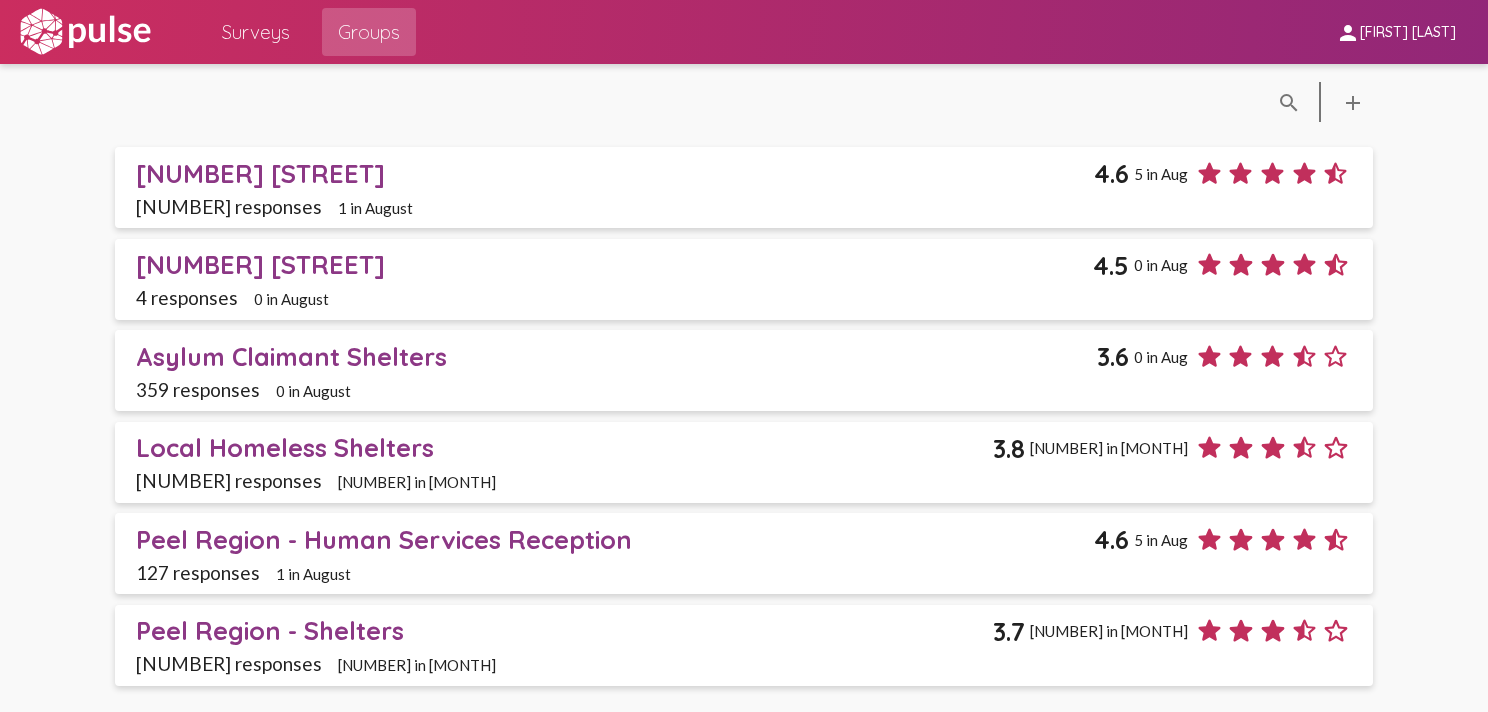 click on "Peel Region - Human Services Reception" 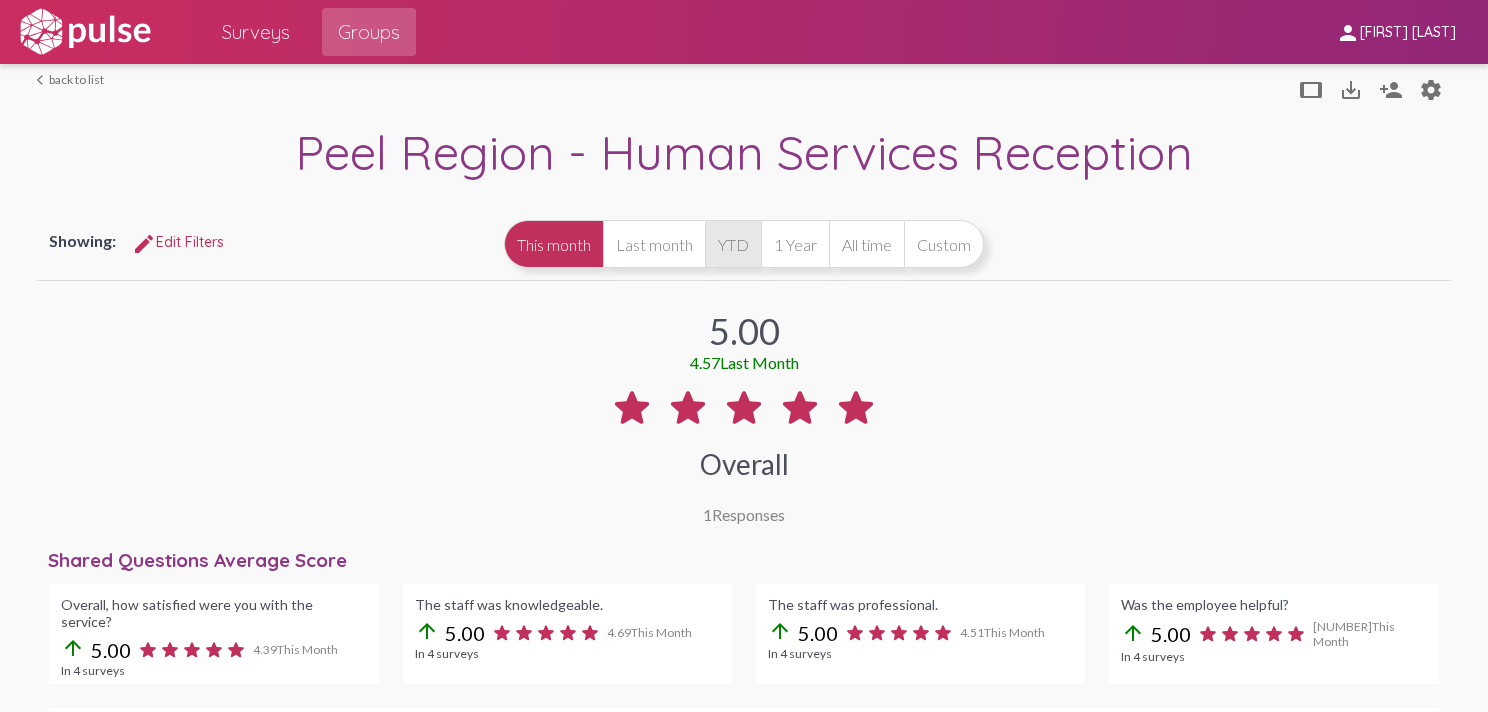 click on "YTD" 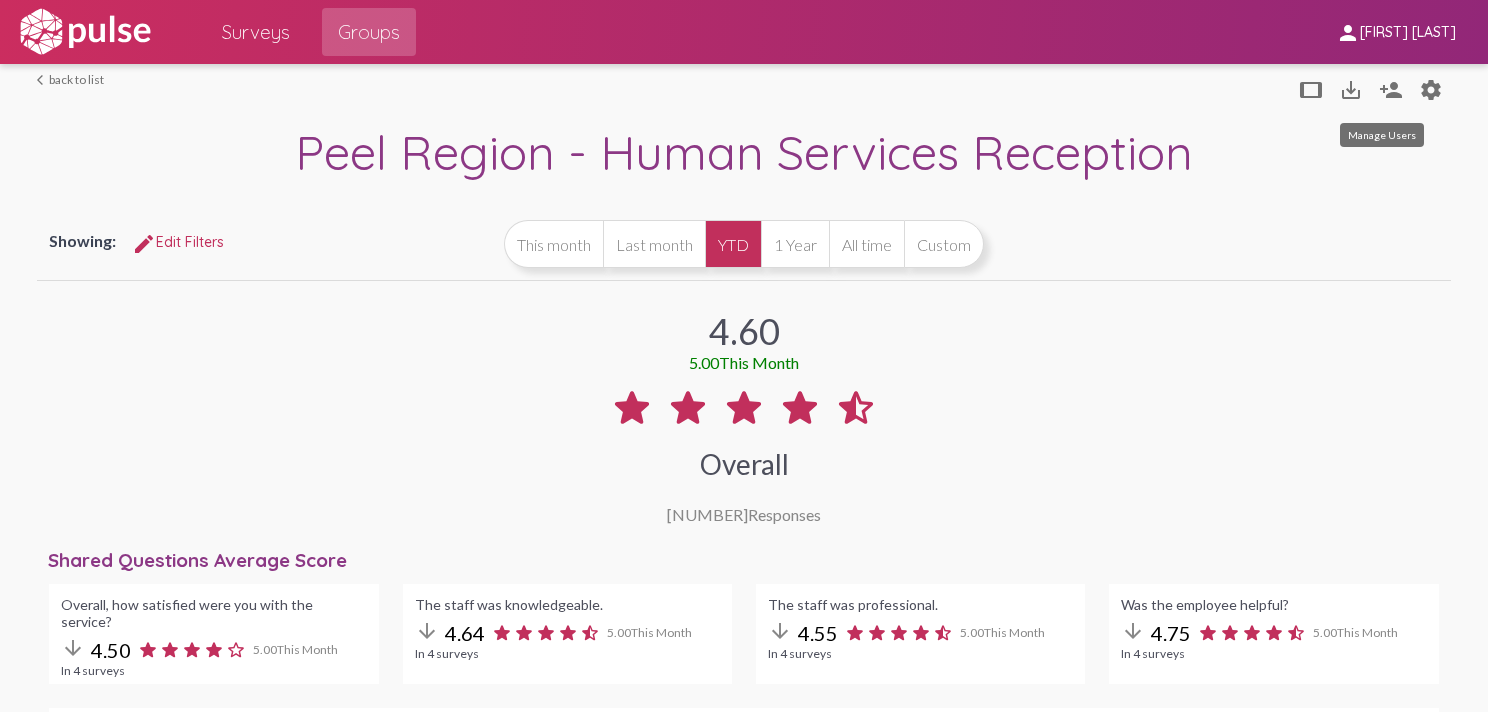 click on "person_add" 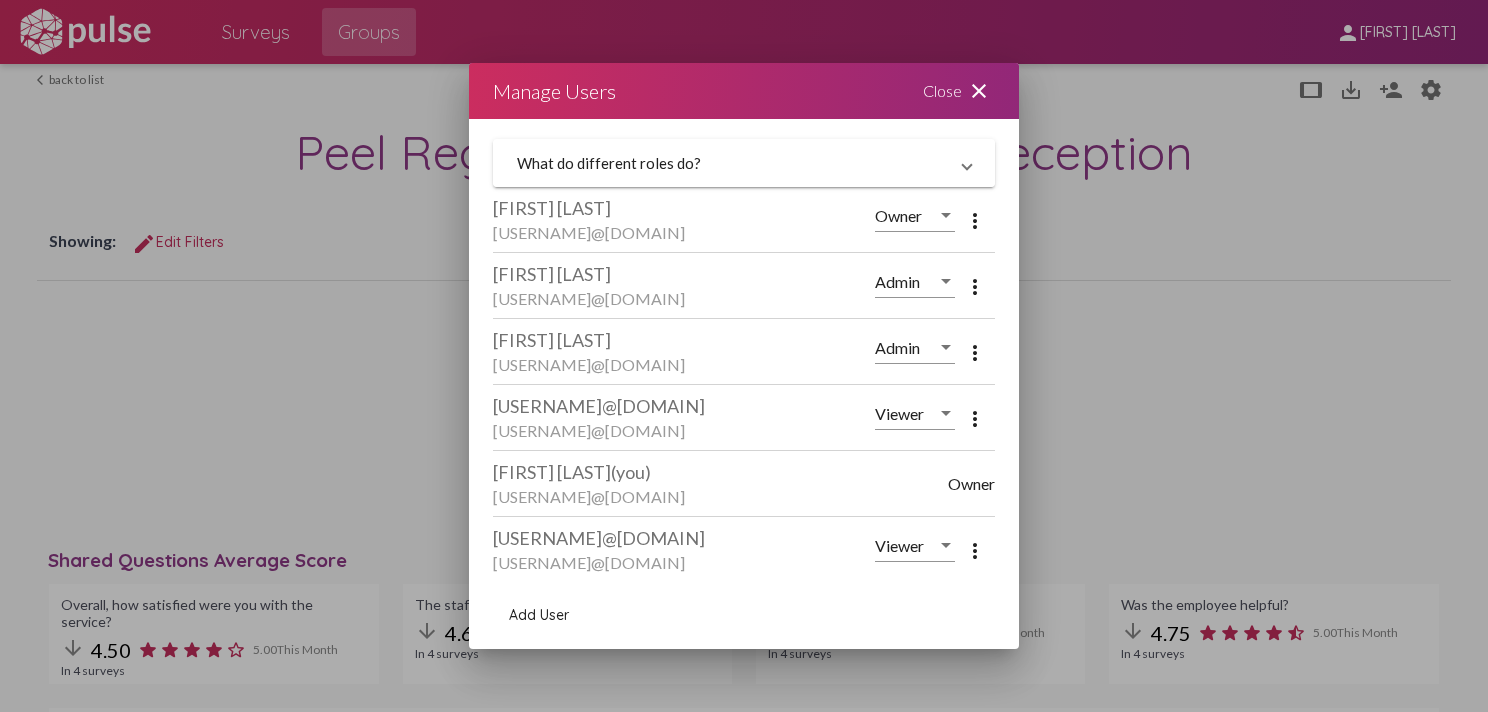click on "What do different roles do?" at bounding box center (732, 163) 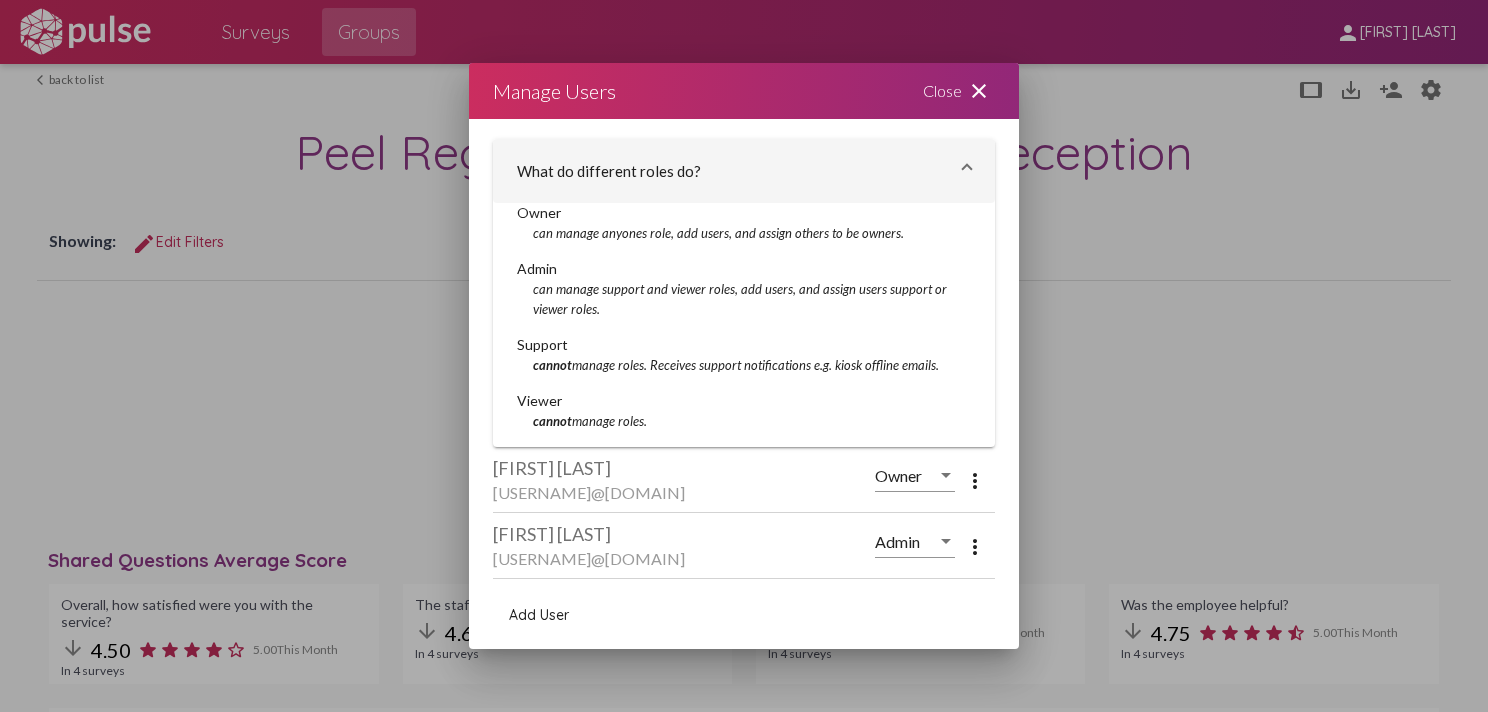 click on "Add User" at bounding box center [744, 615] 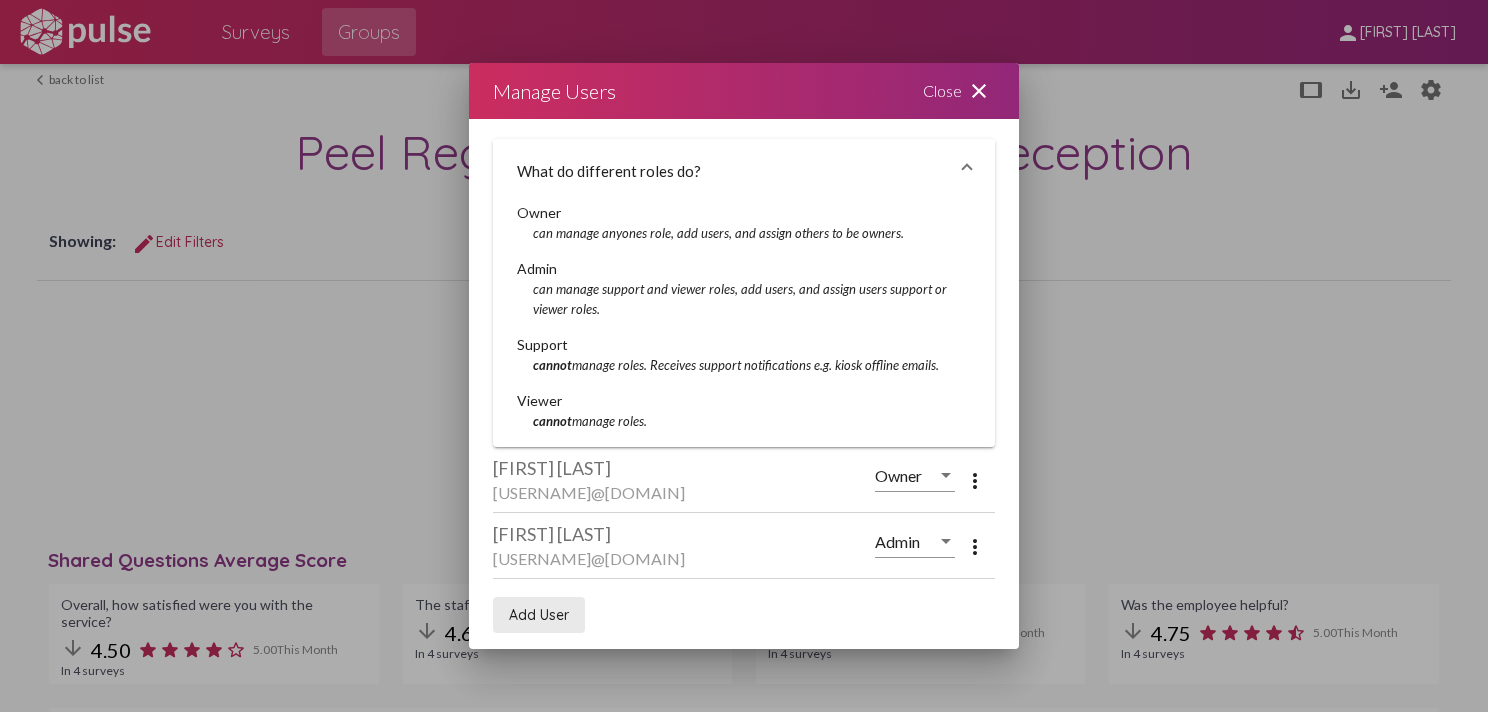 click on "Add User" at bounding box center [539, 615] 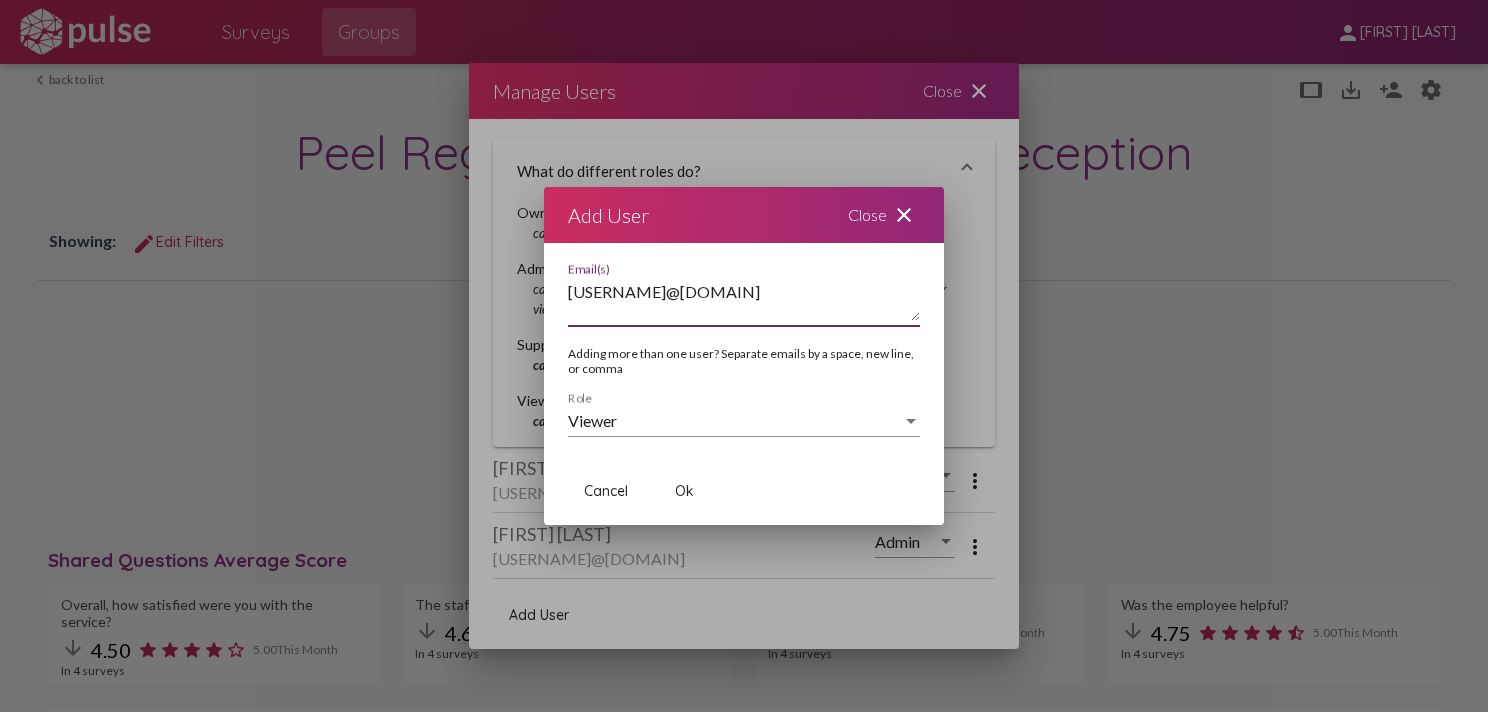 click on "[USERNAME]@[DOMAIN]" at bounding box center [744, 301] 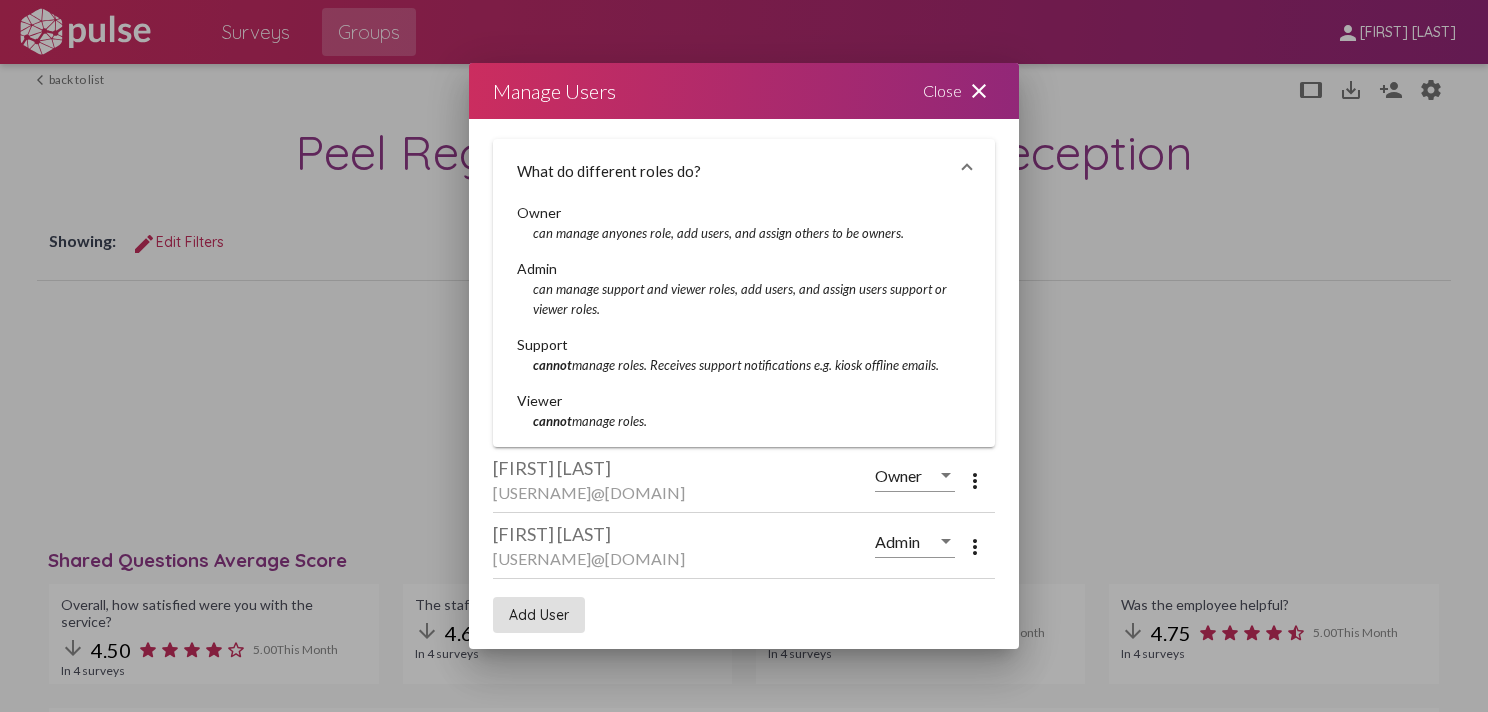 click on "close" at bounding box center [979, 91] 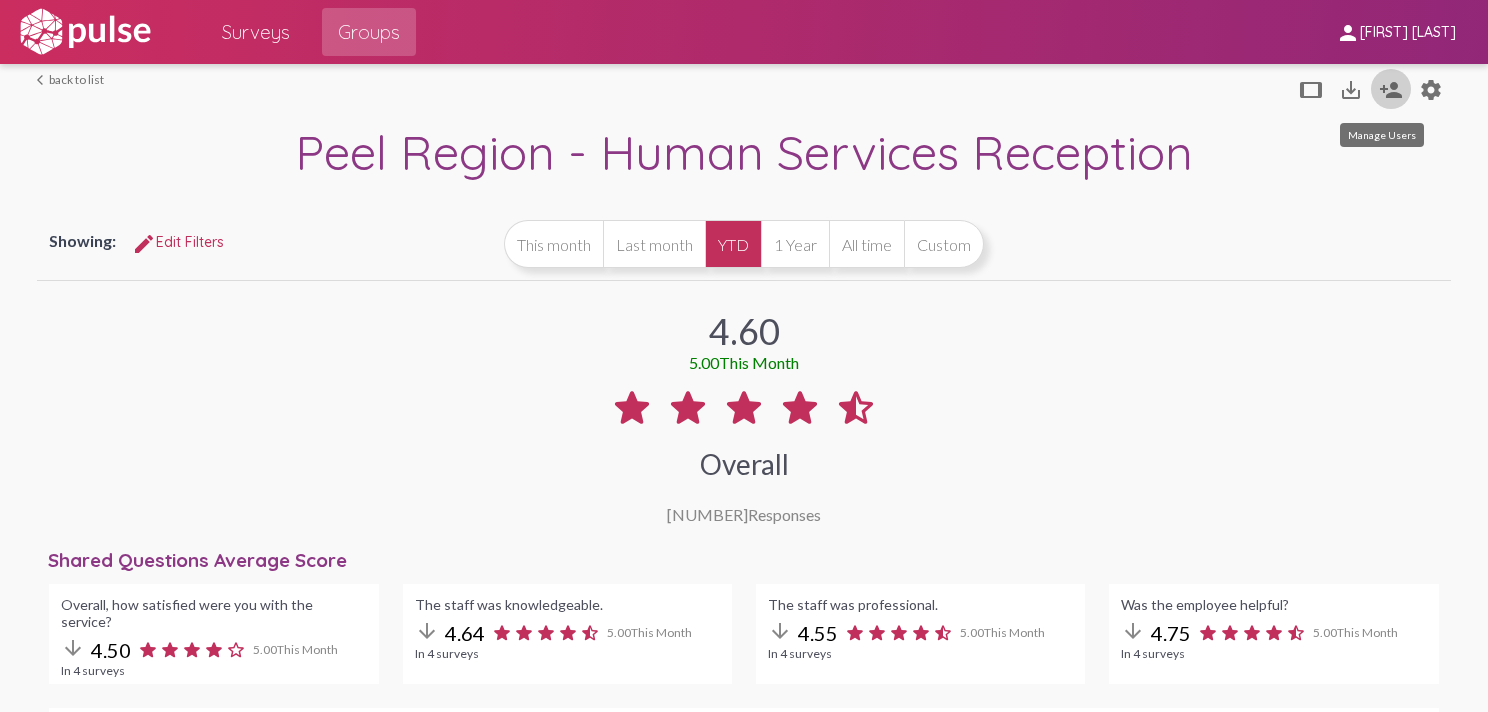click on "person_add" 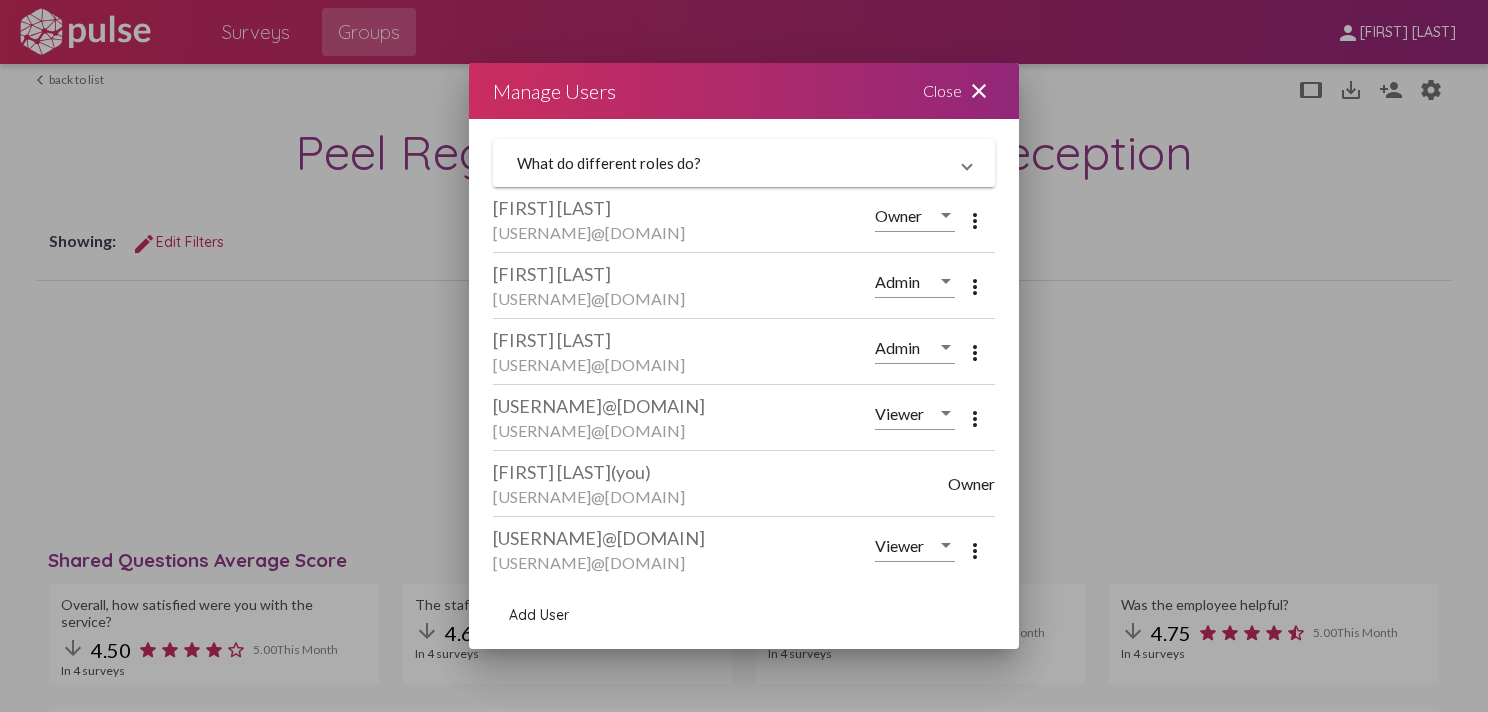 click on "What do different roles do?" at bounding box center [732, 163] 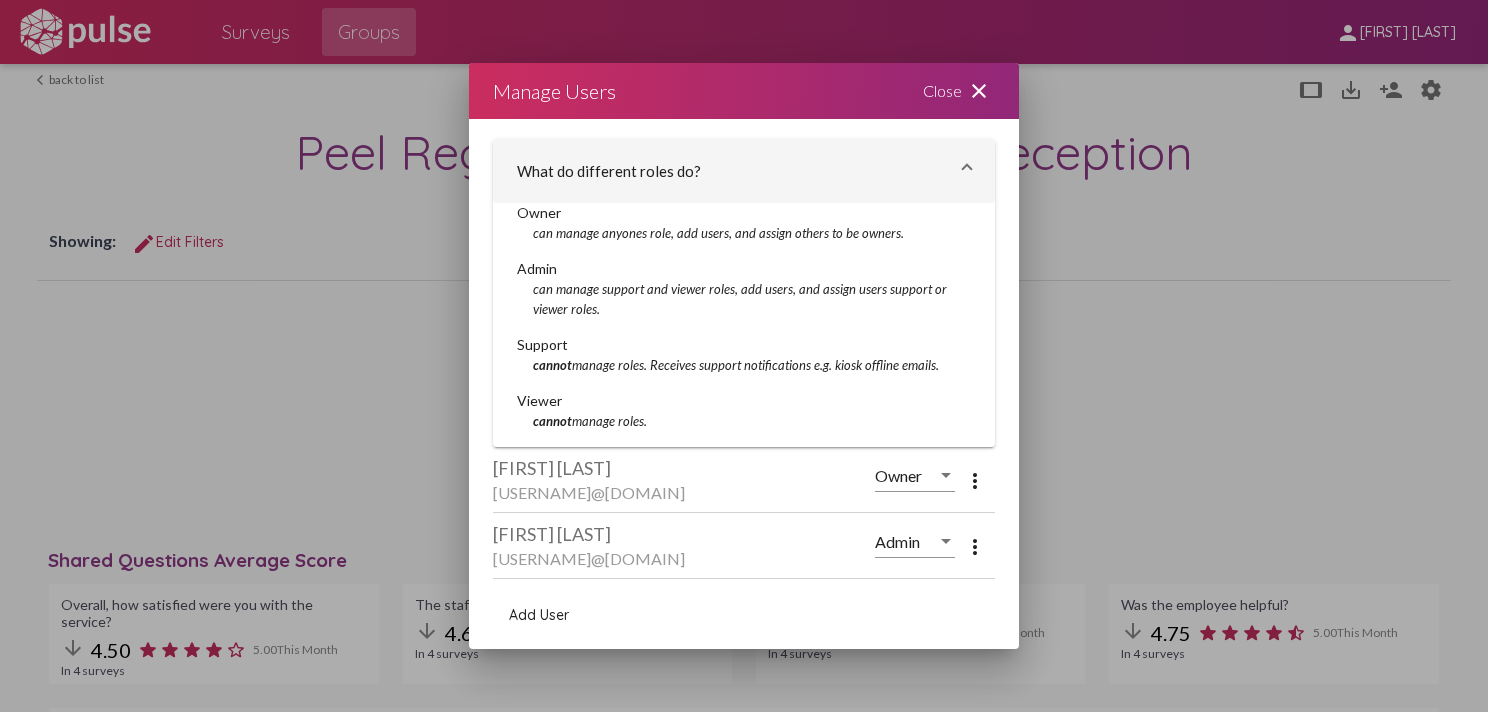 click on "What do different roles do?" at bounding box center (732, 171) 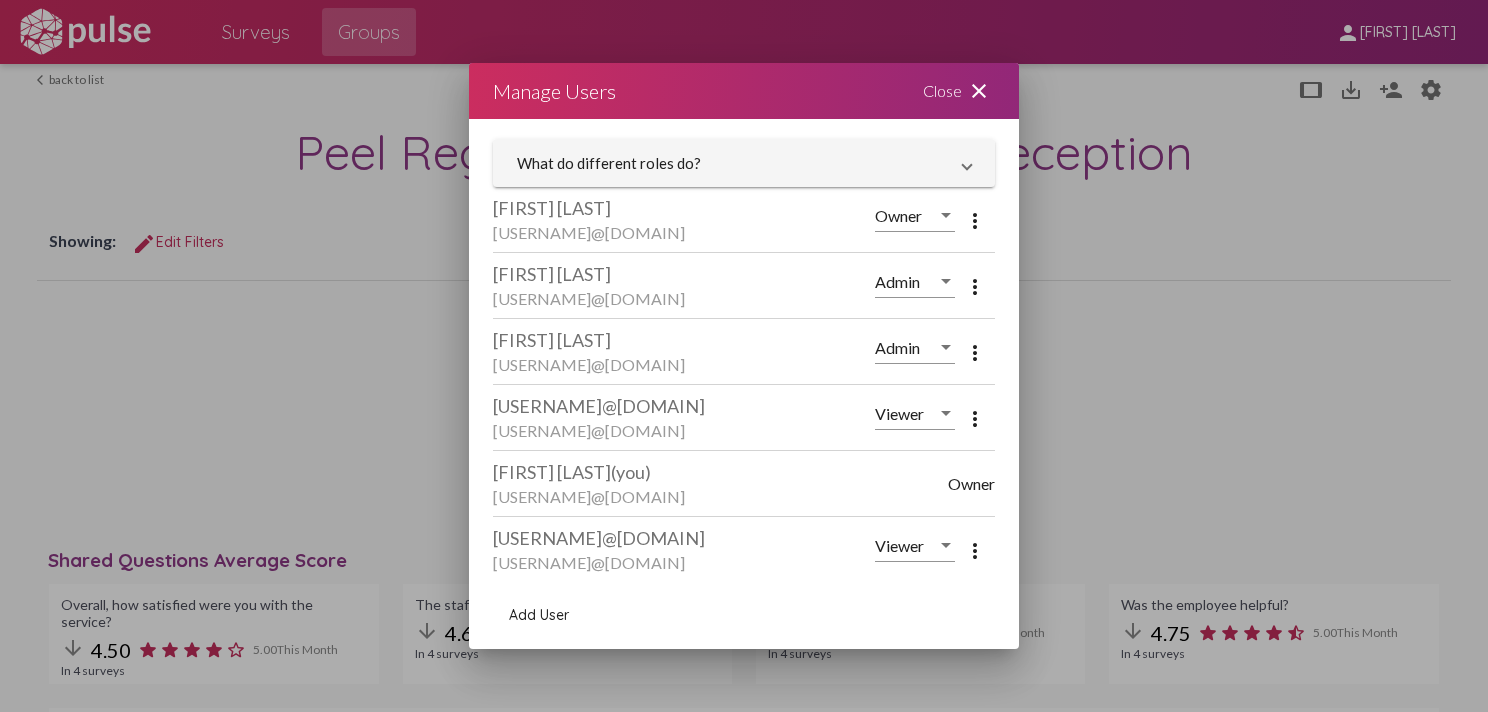 scroll, scrollTop: 64, scrollLeft: 0, axis: vertical 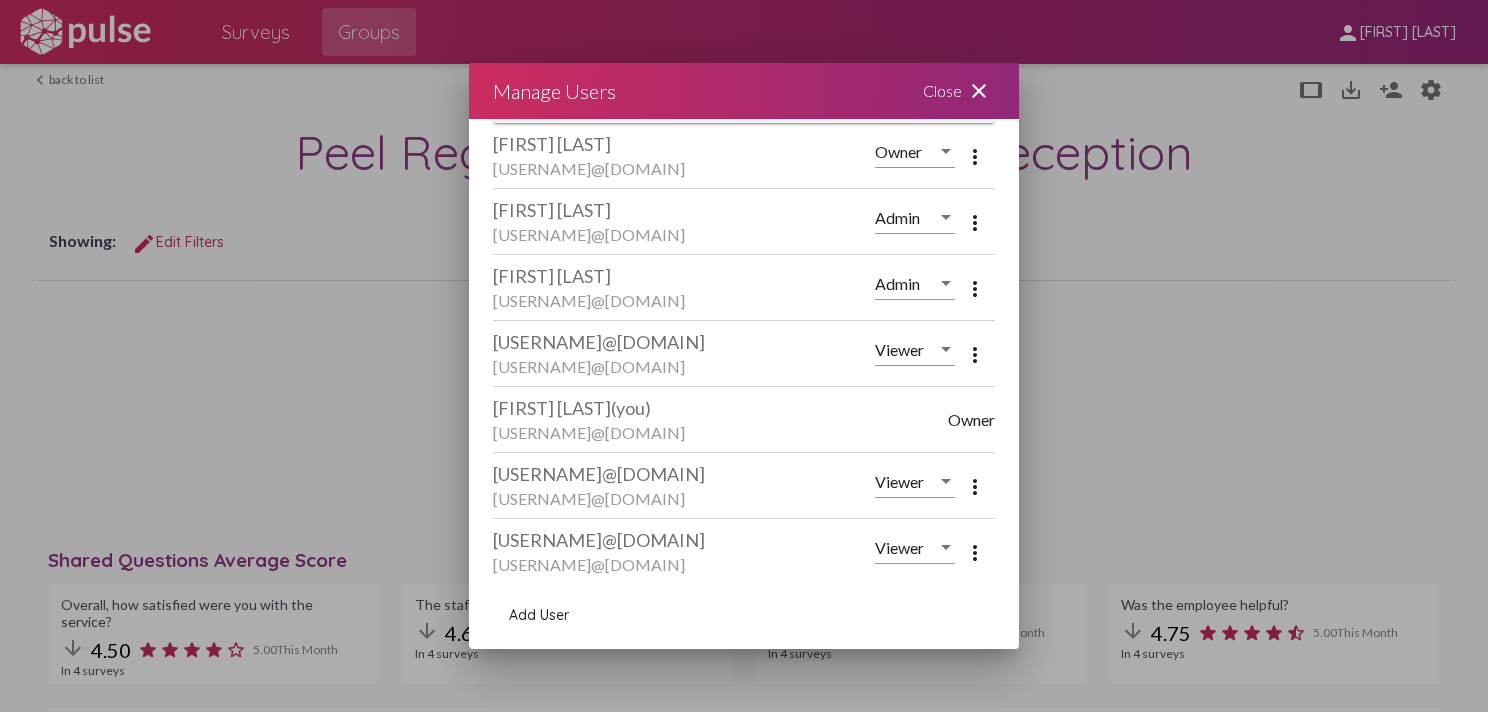 click at bounding box center [744, 356] 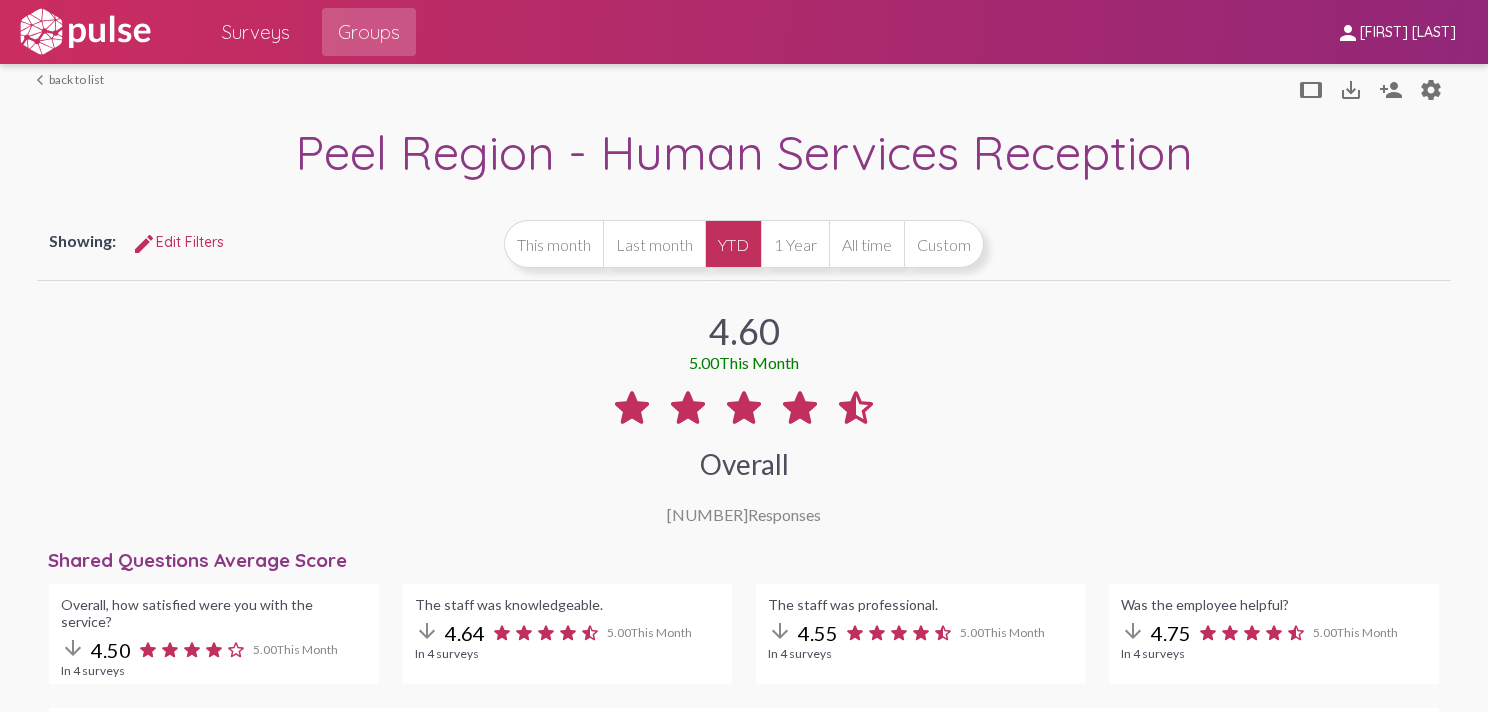 click on "Surveys" 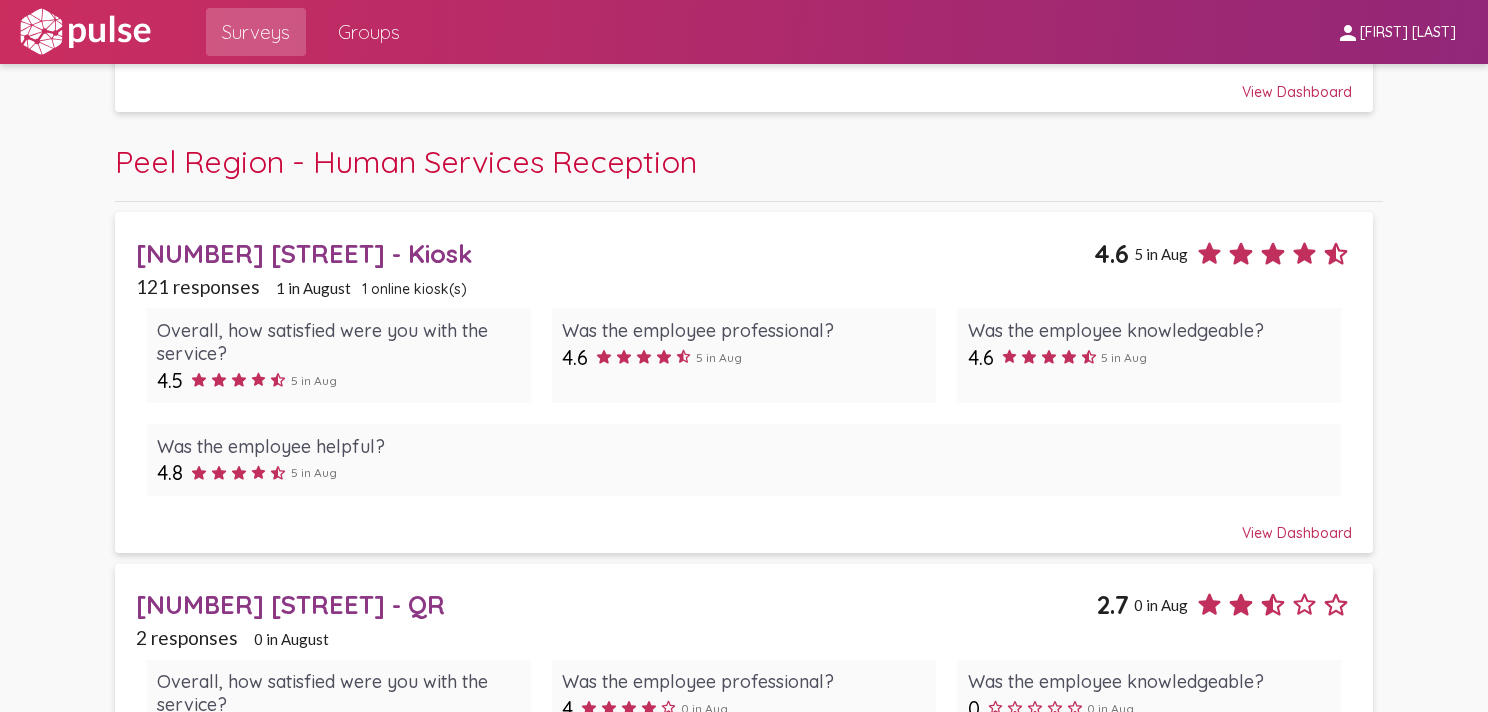 scroll, scrollTop: 447, scrollLeft: 0, axis: vertical 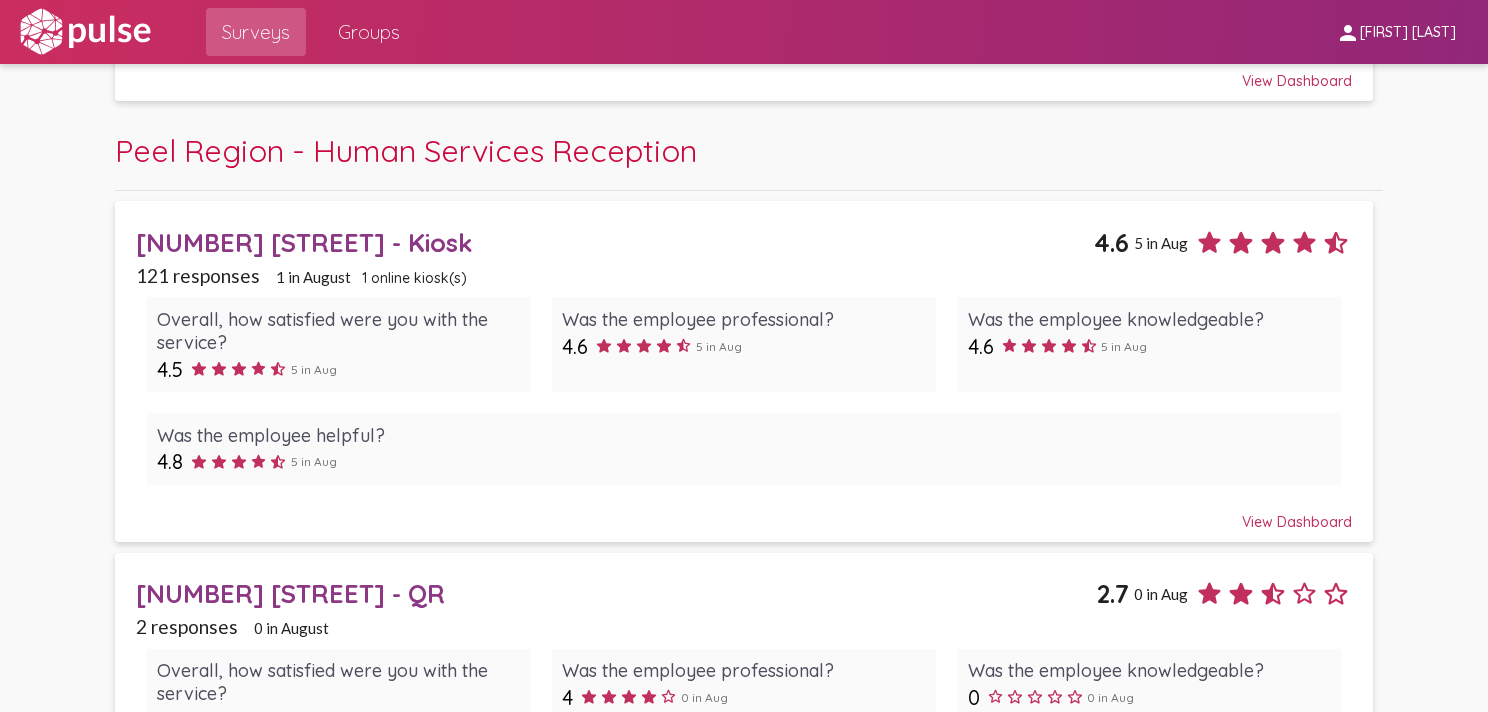 click on "[NUMBER] [STREET] - Kiosk" 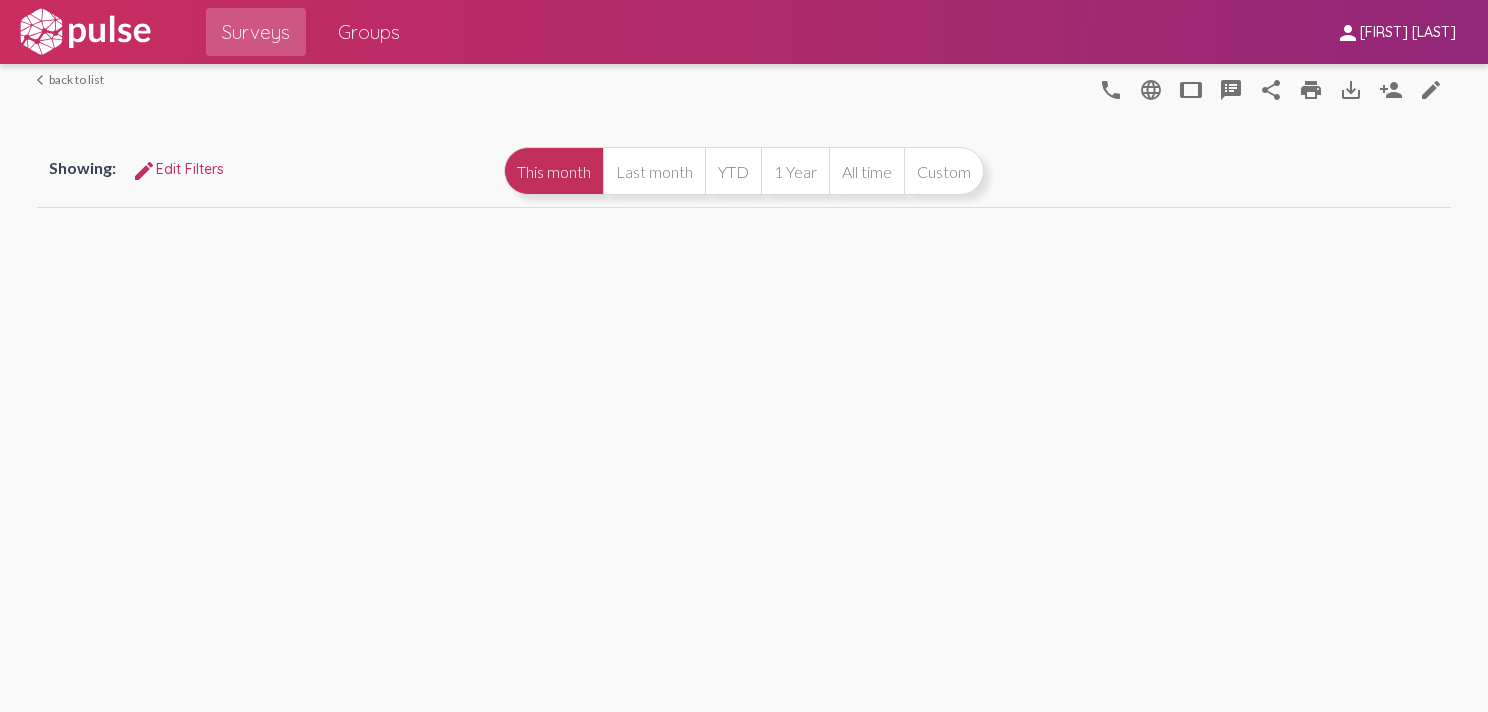 scroll, scrollTop: 0, scrollLeft: 0, axis: both 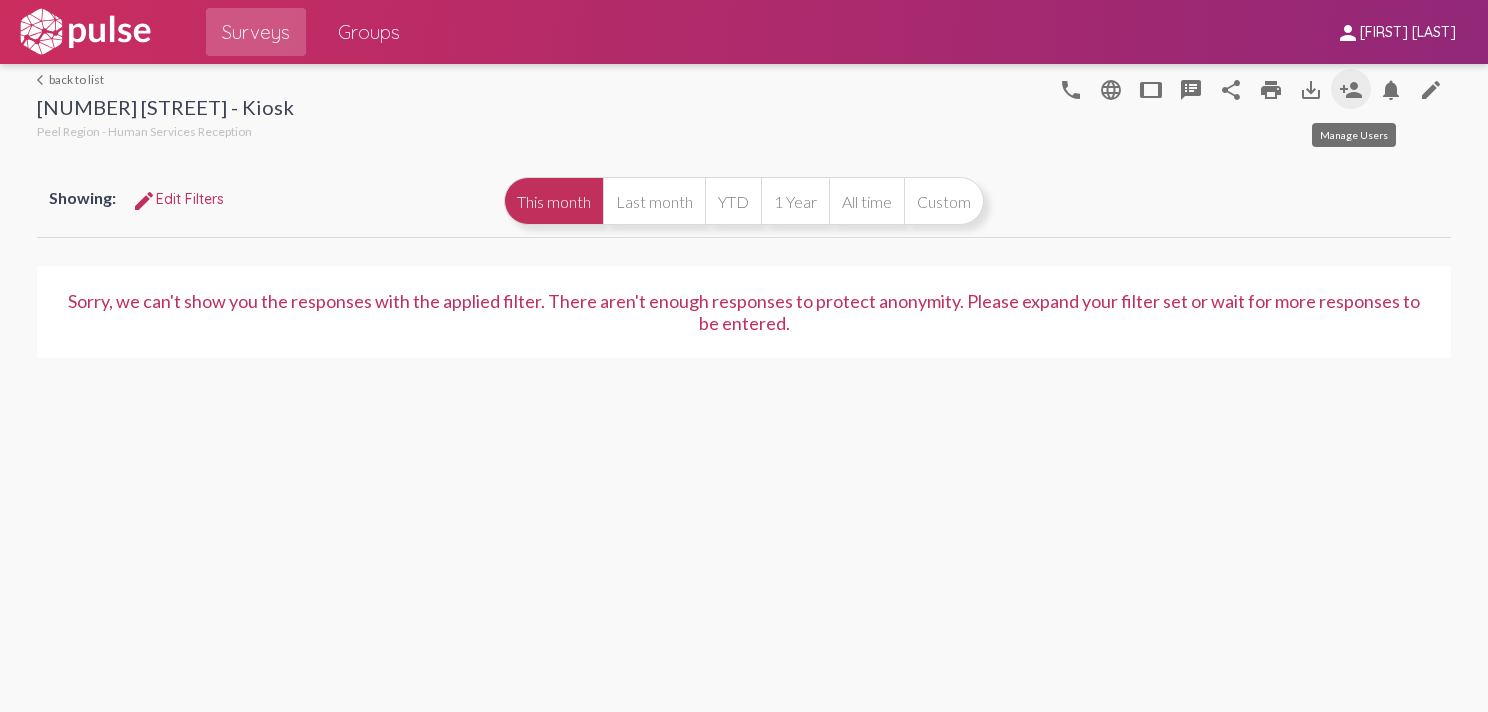 click on "person_add" 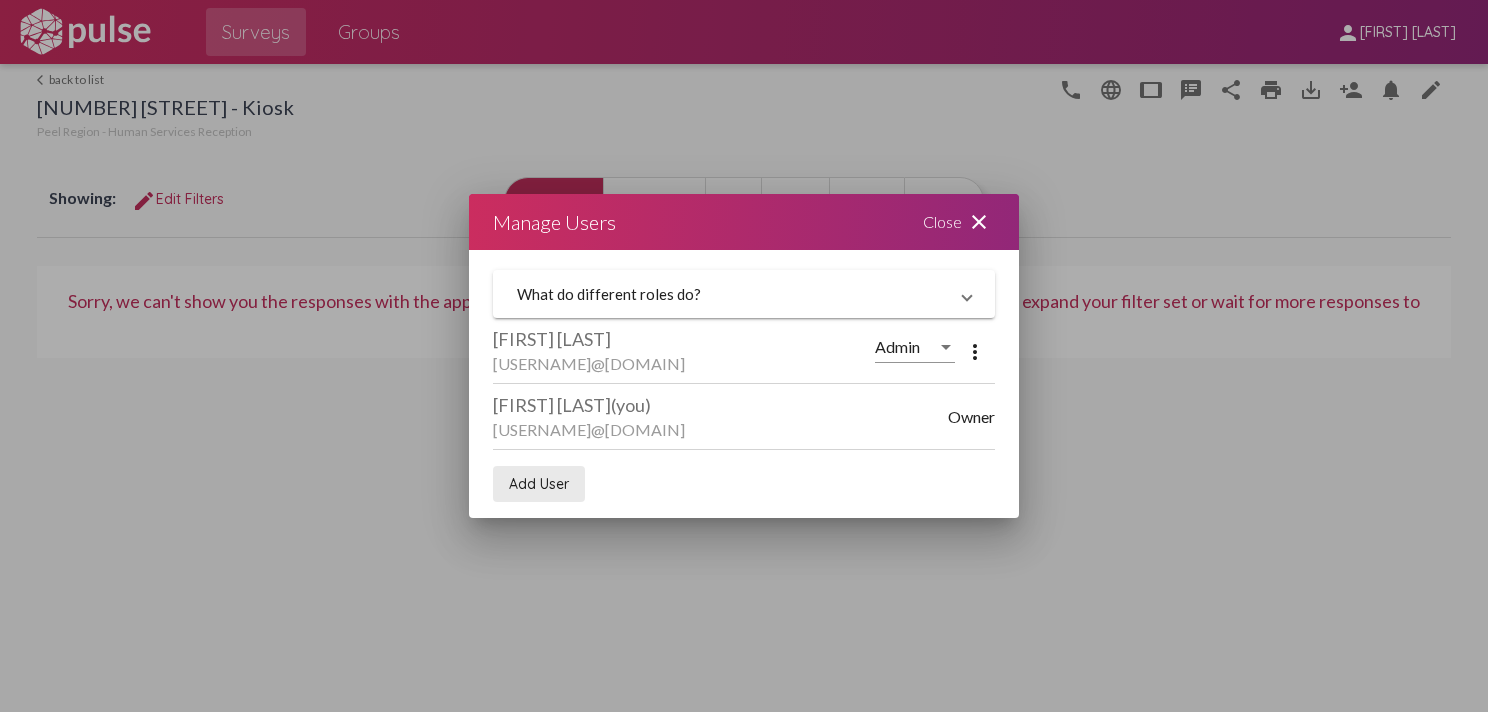 click on "Add User" at bounding box center [539, 484] 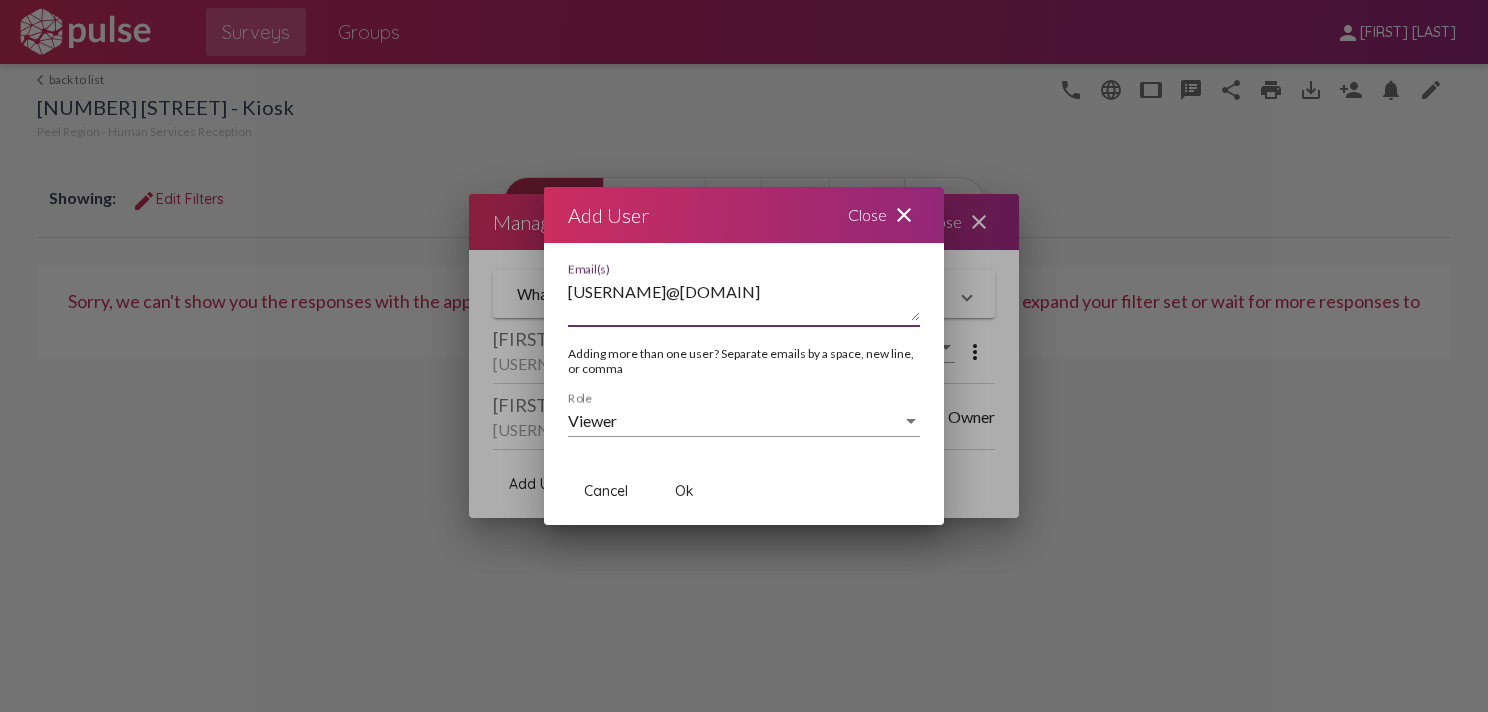 type on "[USERNAME]@[DOMAIN]" 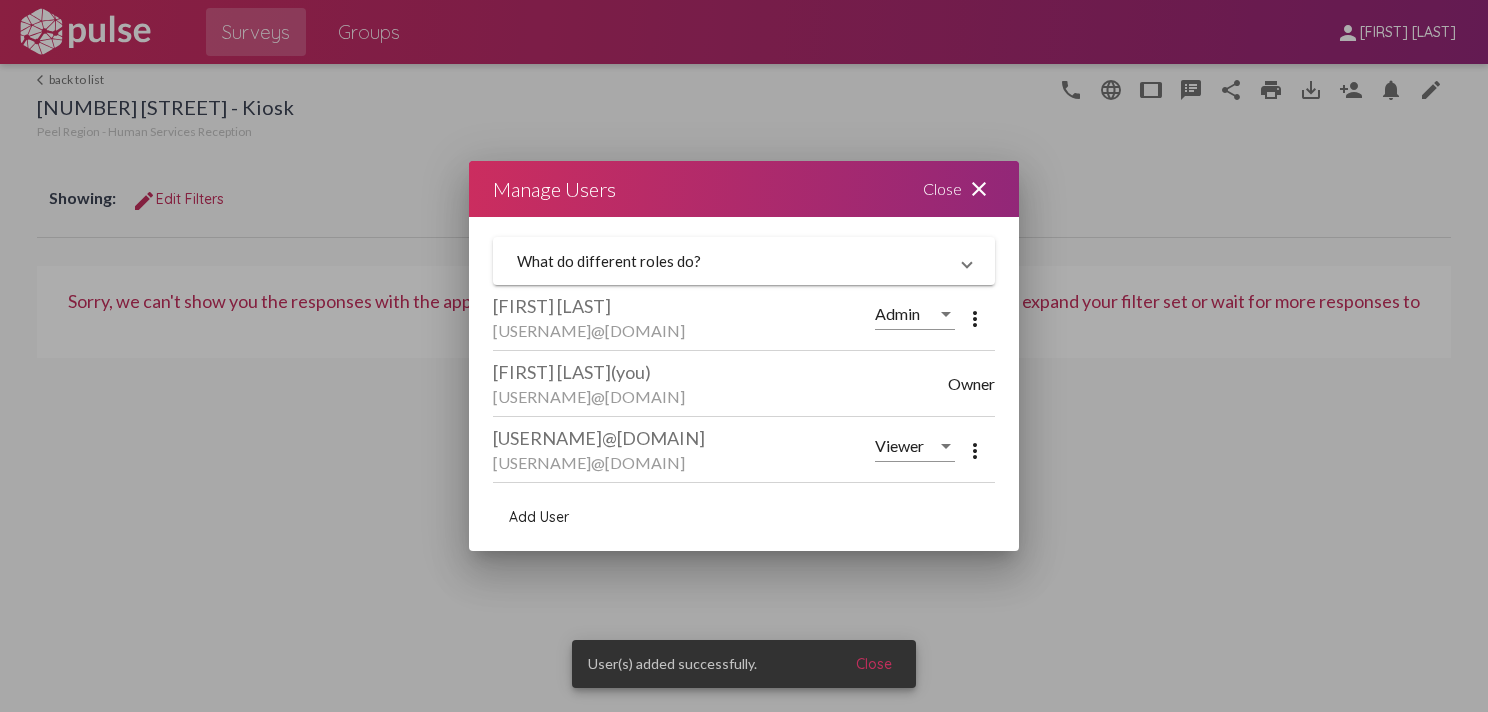click on "close" at bounding box center [979, 189] 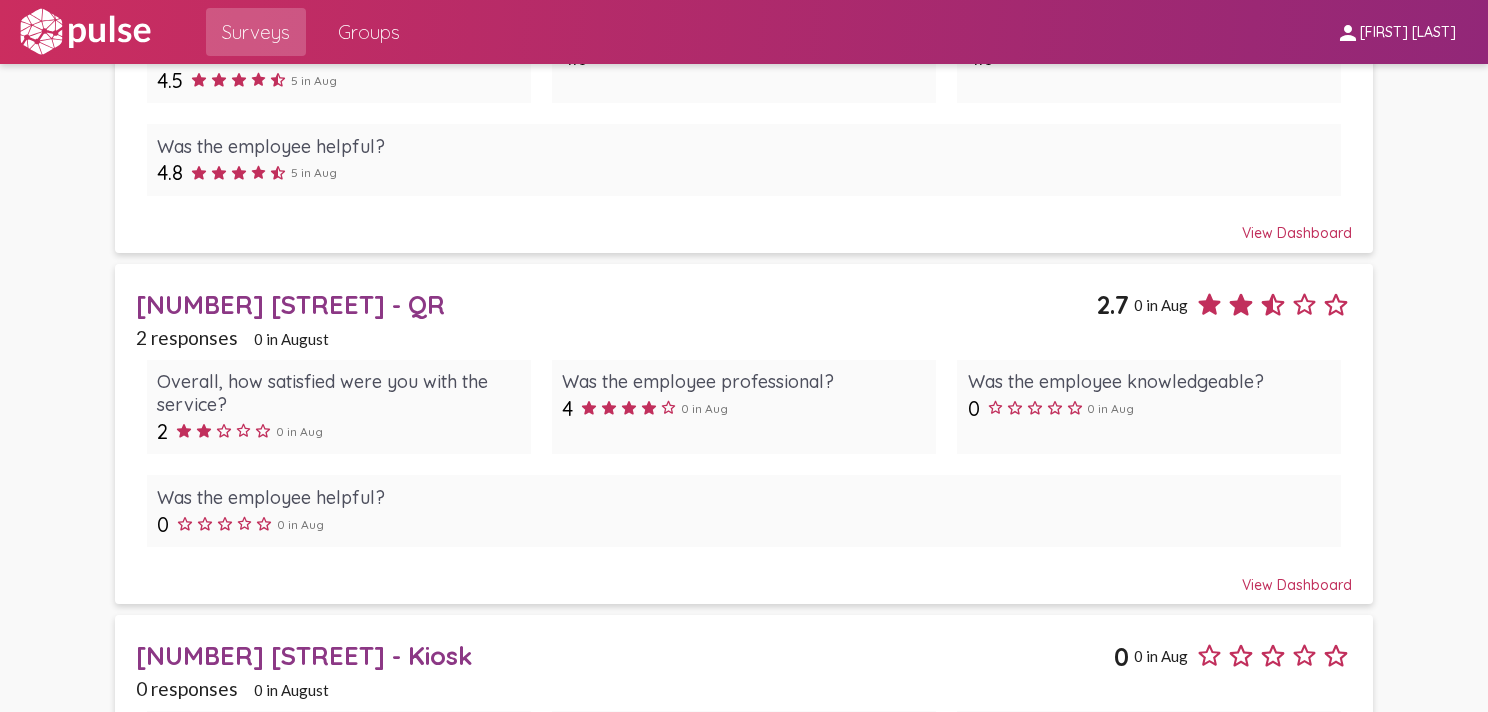 scroll, scrollTop: 748, scrollLeft: 0, axis: vertical 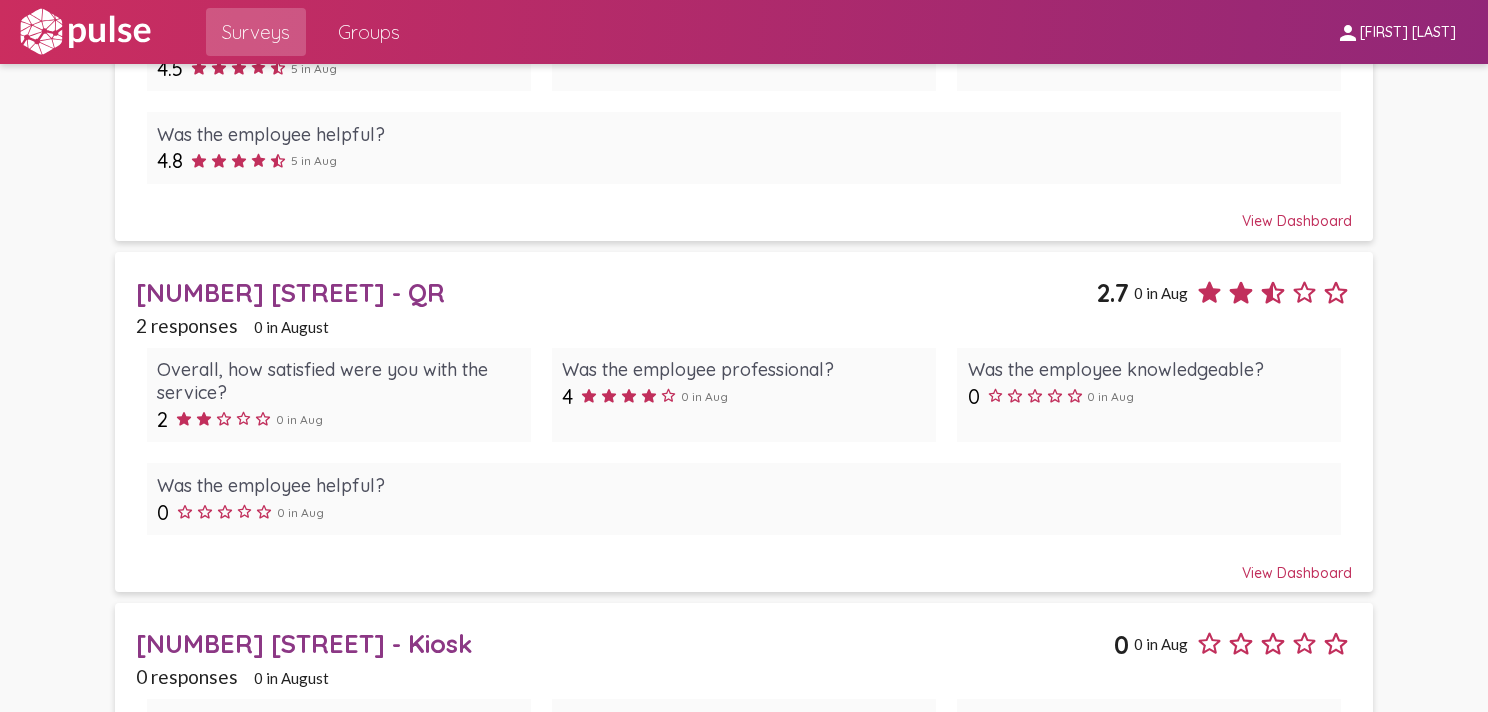 click on "[NUMBER] [STREET] - QR" 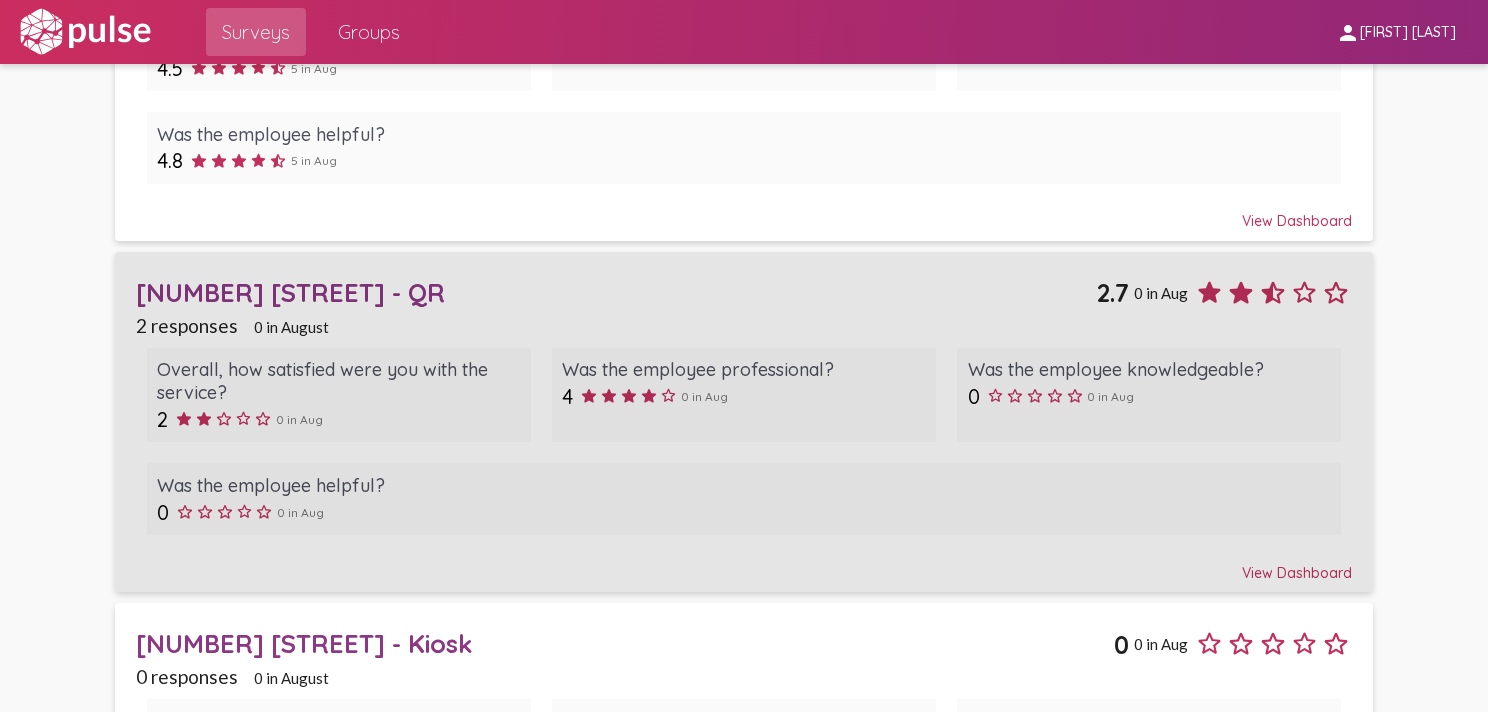 scroll, scrollTop: 0, scrollLeft: 0, axis: both 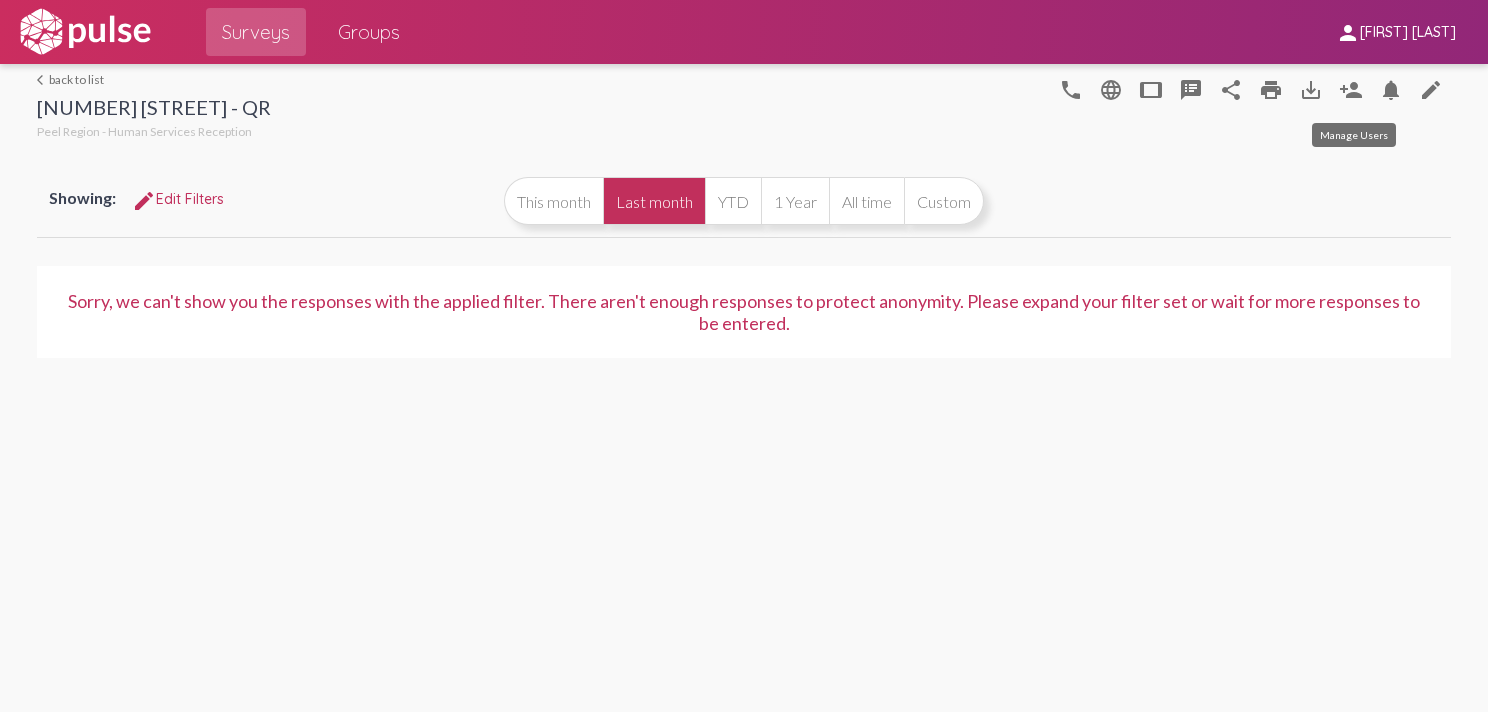 click on "person_add" 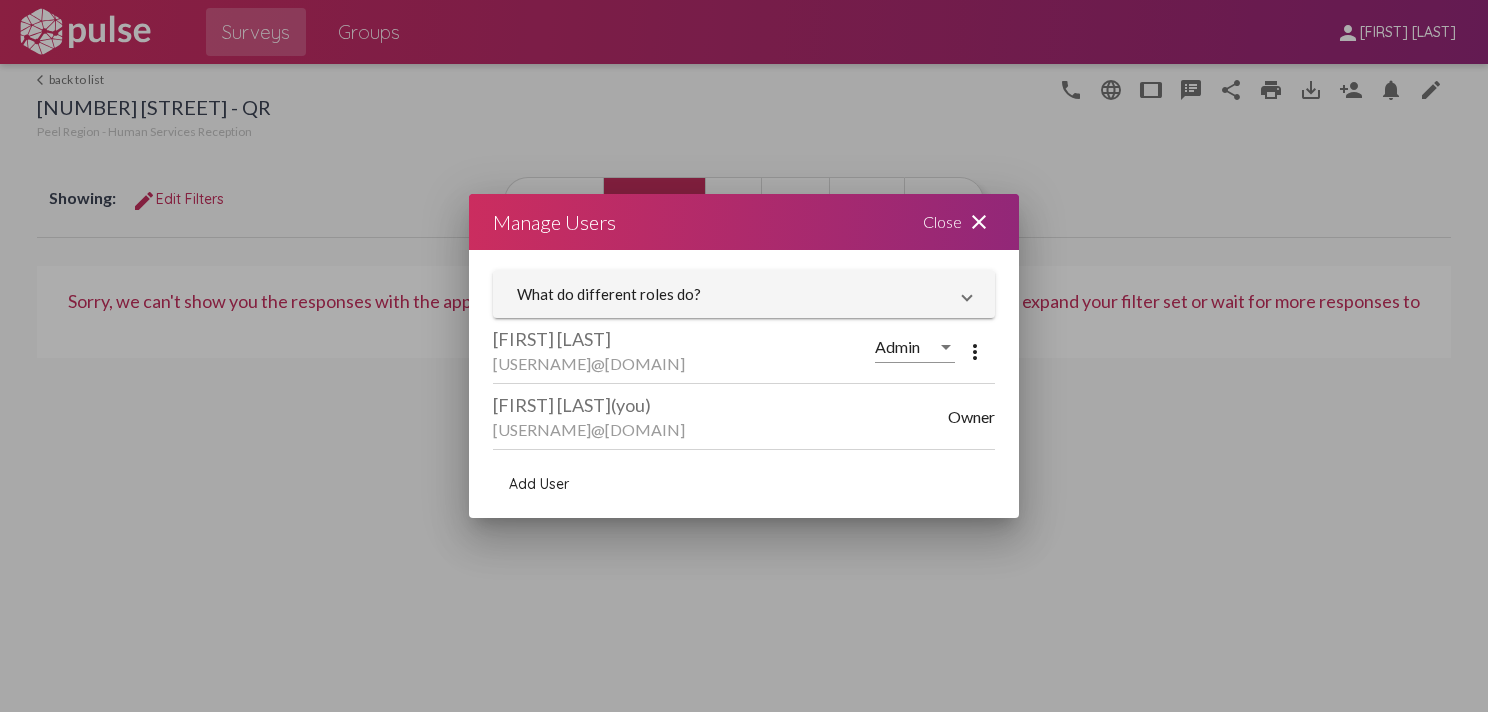 click on "Add User" at bounding box center (539, 484) 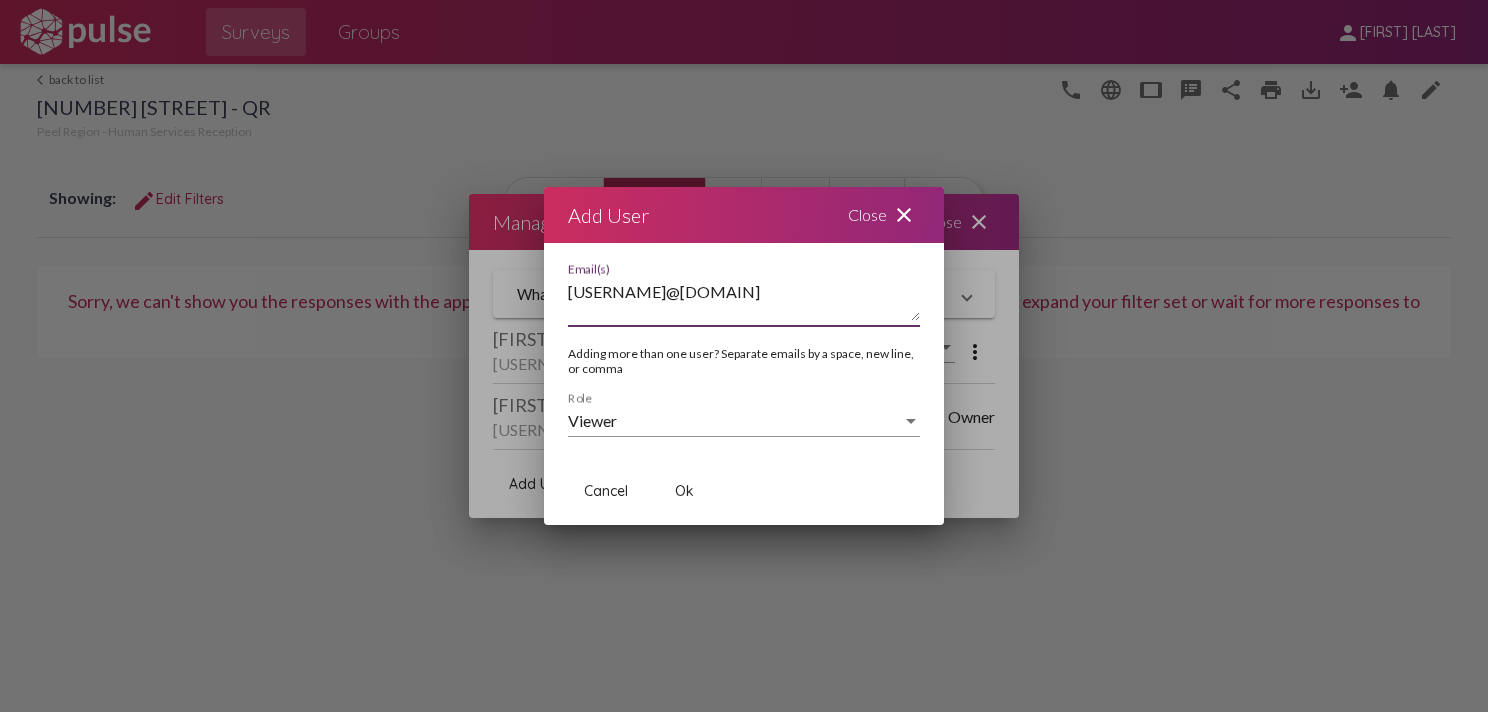 drag, startPoint x: 798, startPoint y: 297, endPoint x: 515, endPoint y: 285, distance: 283.2543 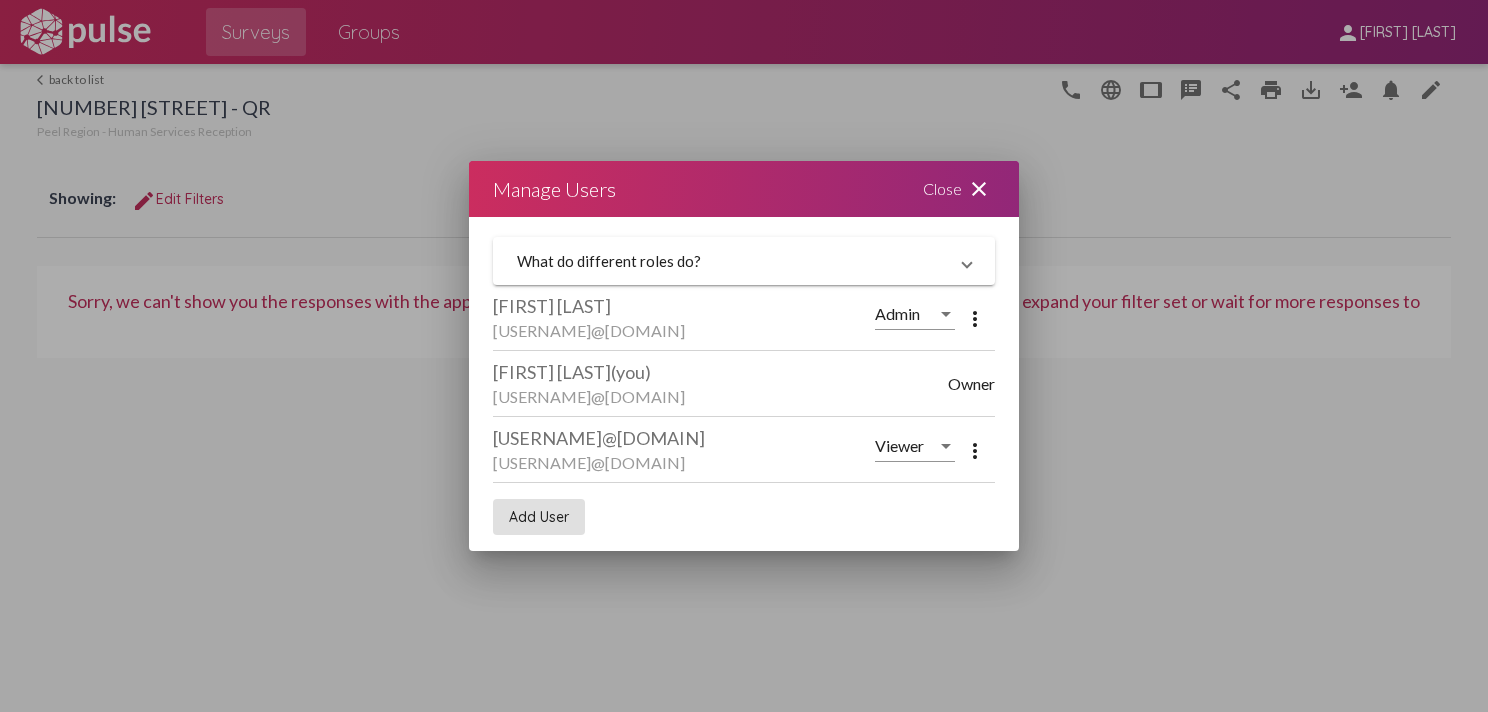 click on "close" at bounding box center [979, 189] 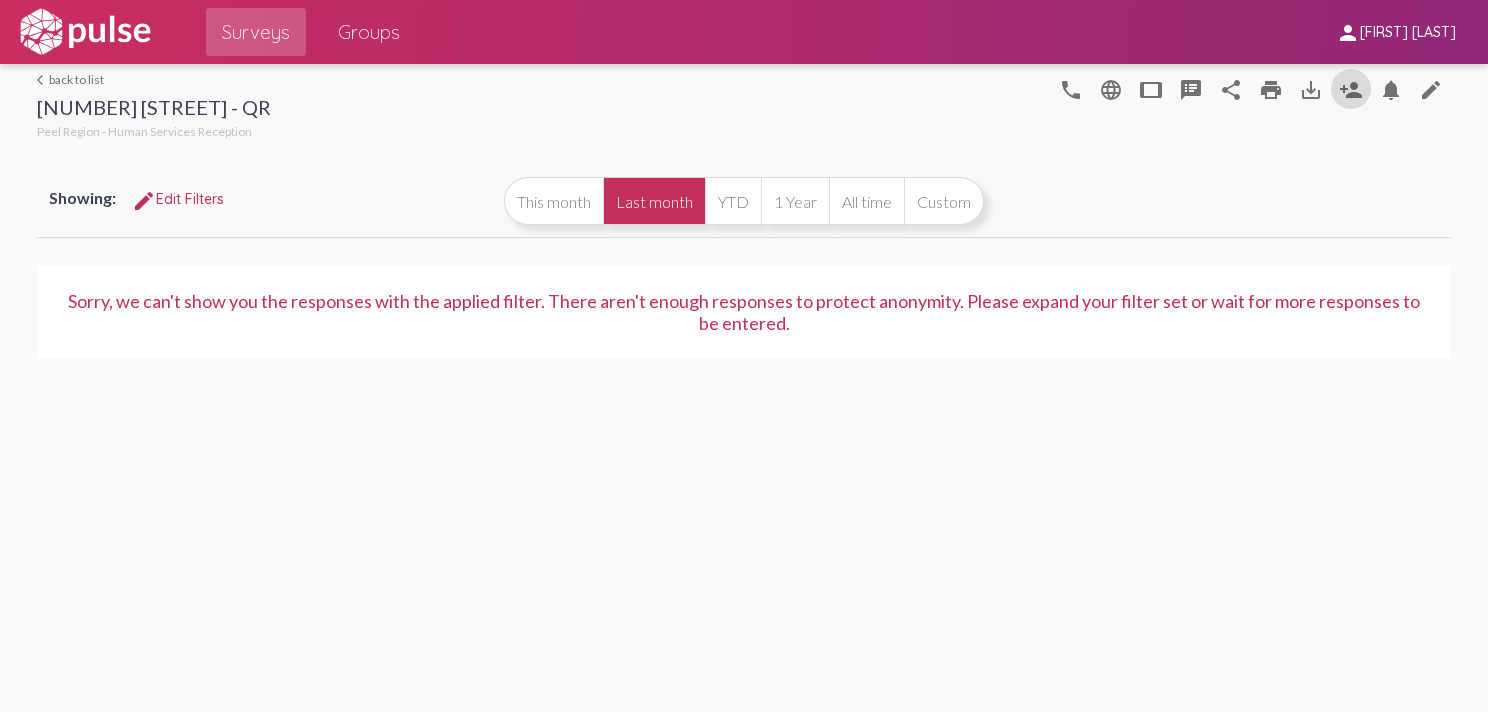 click on "arrow_back_ios  back to list" 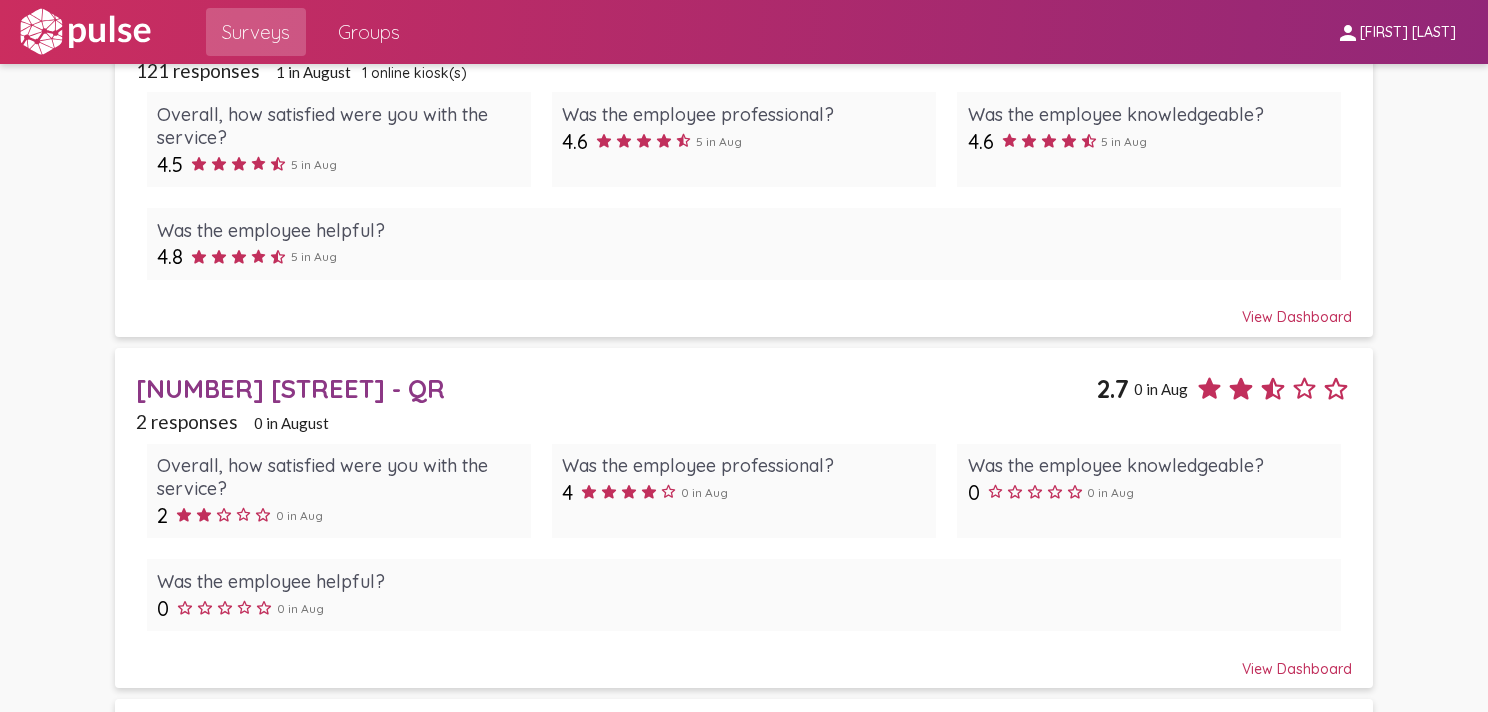 scroll, scrollTop: 655, scrollLeft: 0, axis: vertical 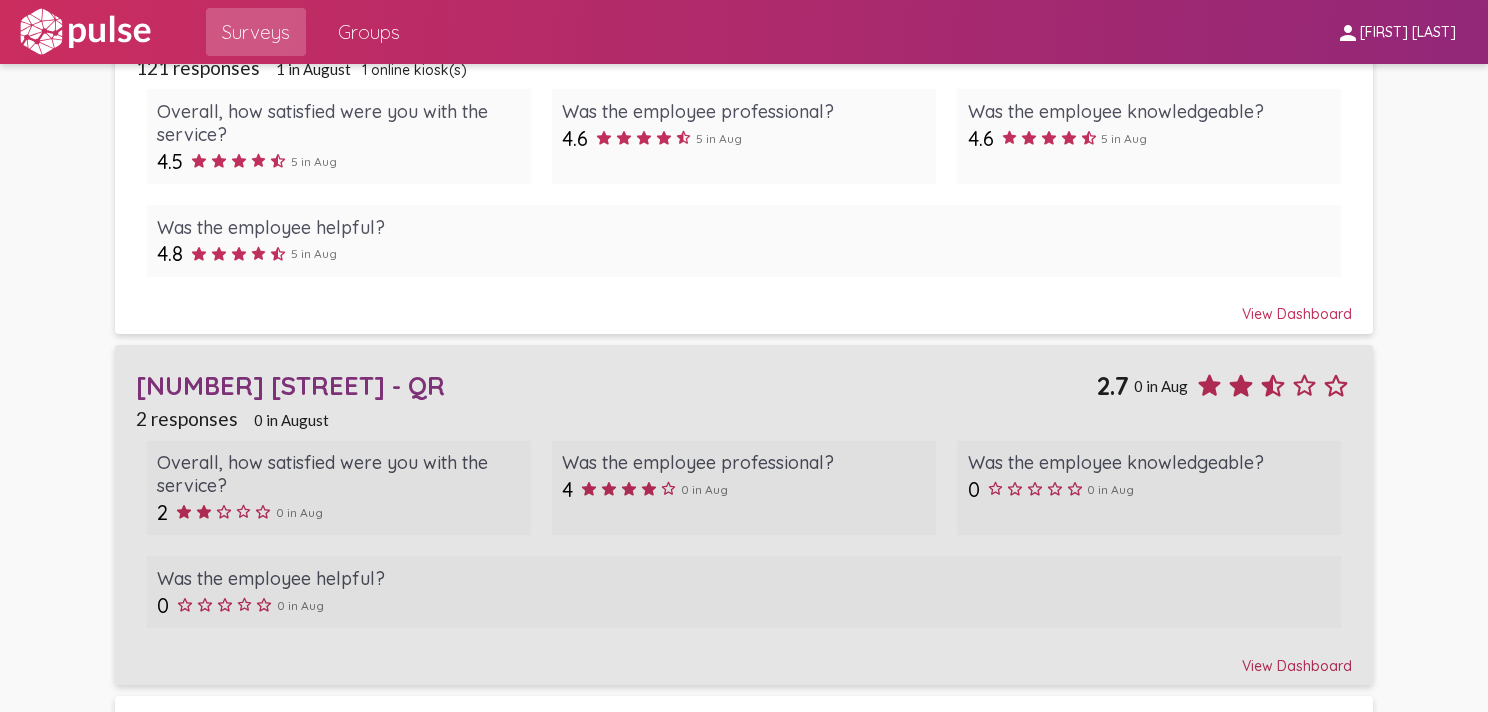 click on "[NUMBER] [STREET] - QR" 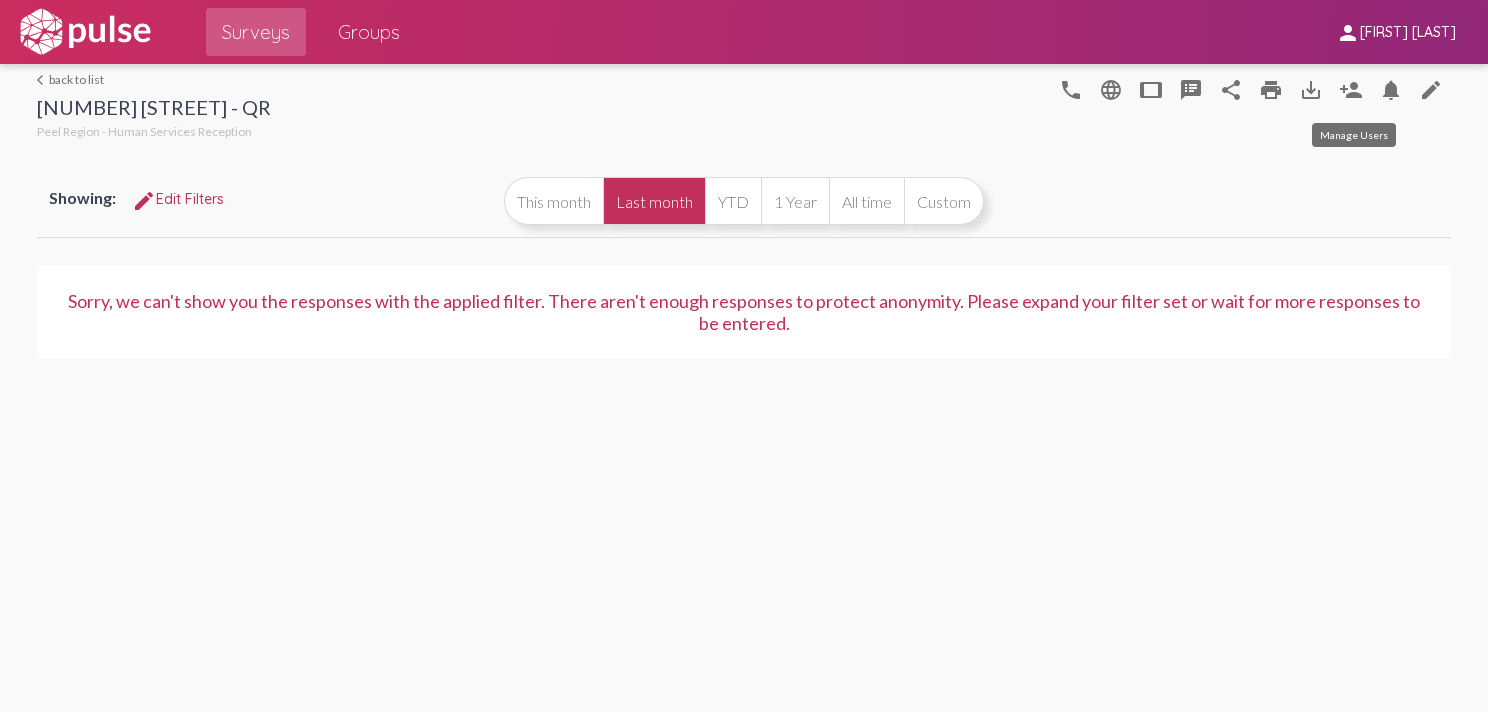 click on "person_add" 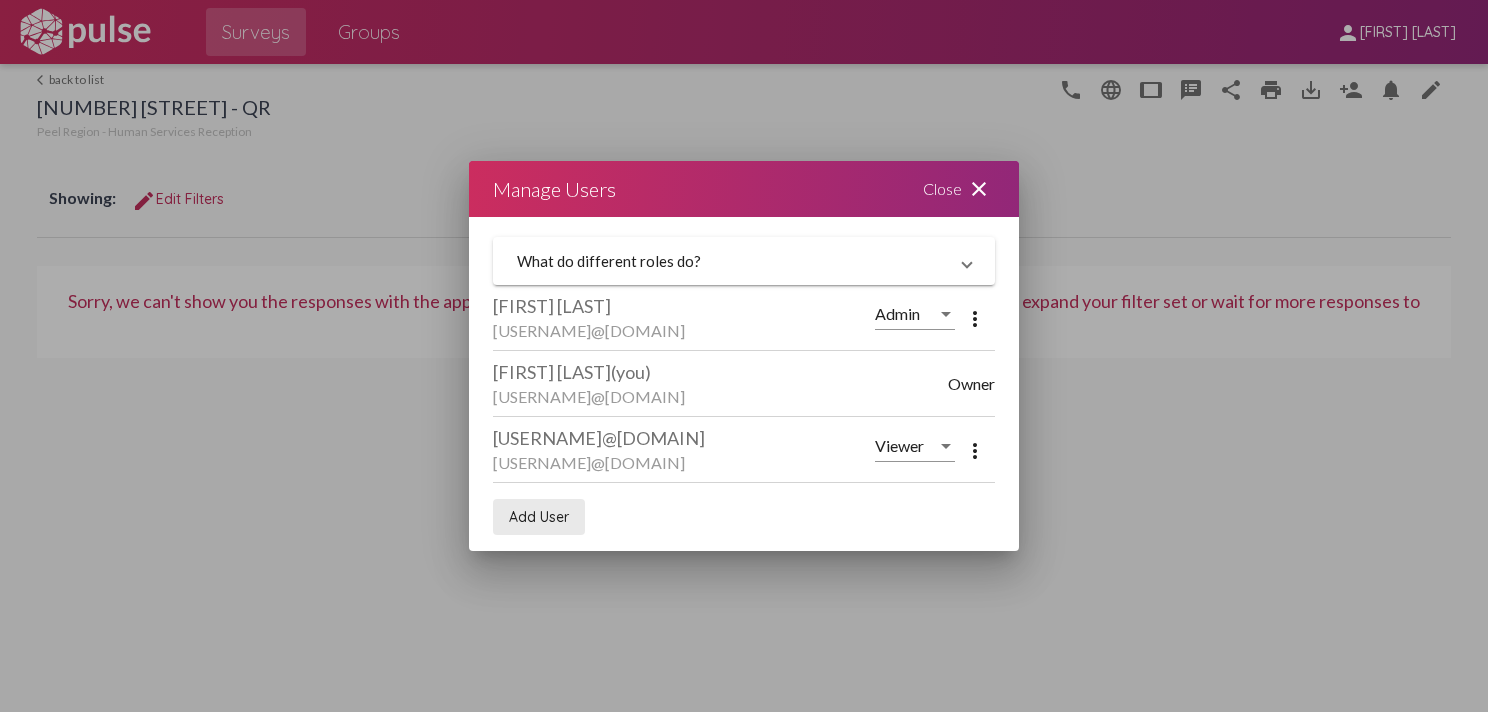 click on "Add User" at bounding box center [539, 517] 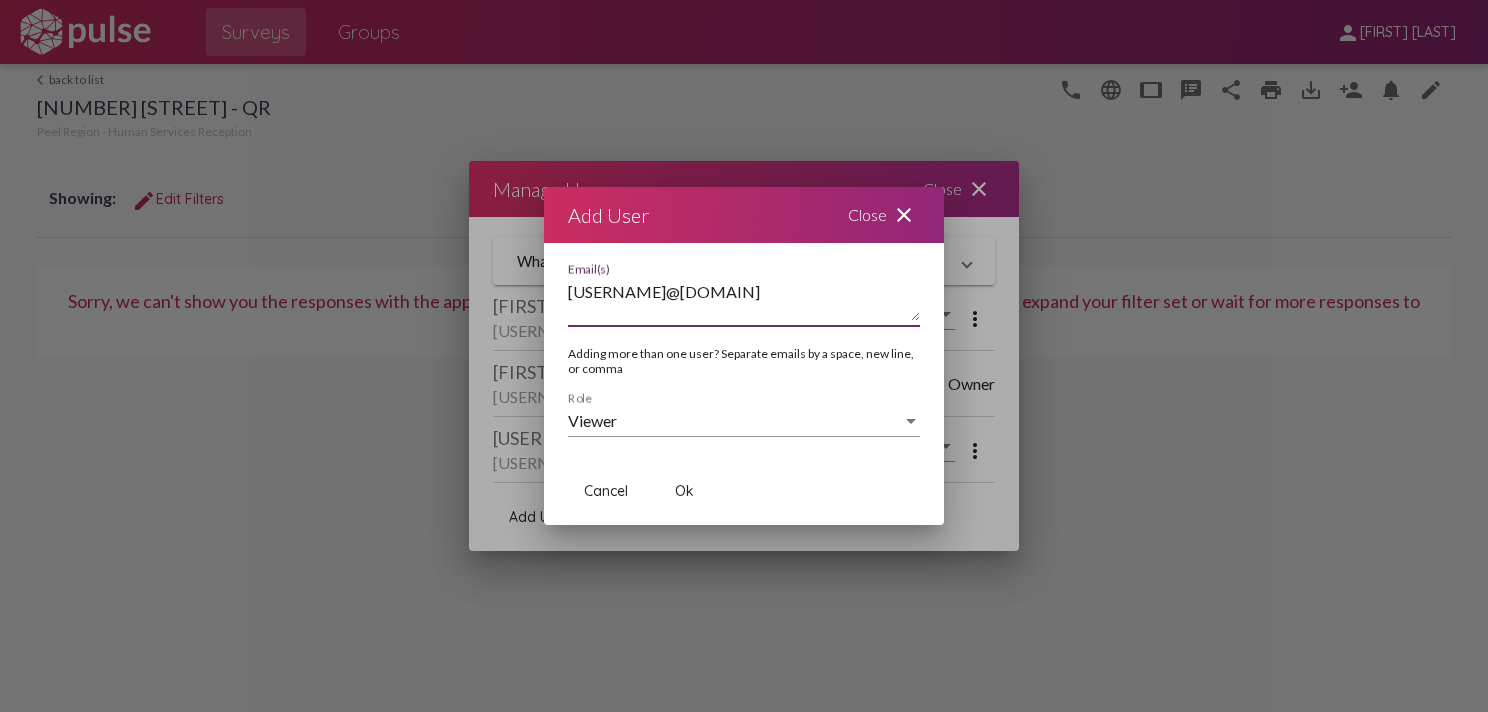 type on "[USERNAME]@[DOMAIN]" 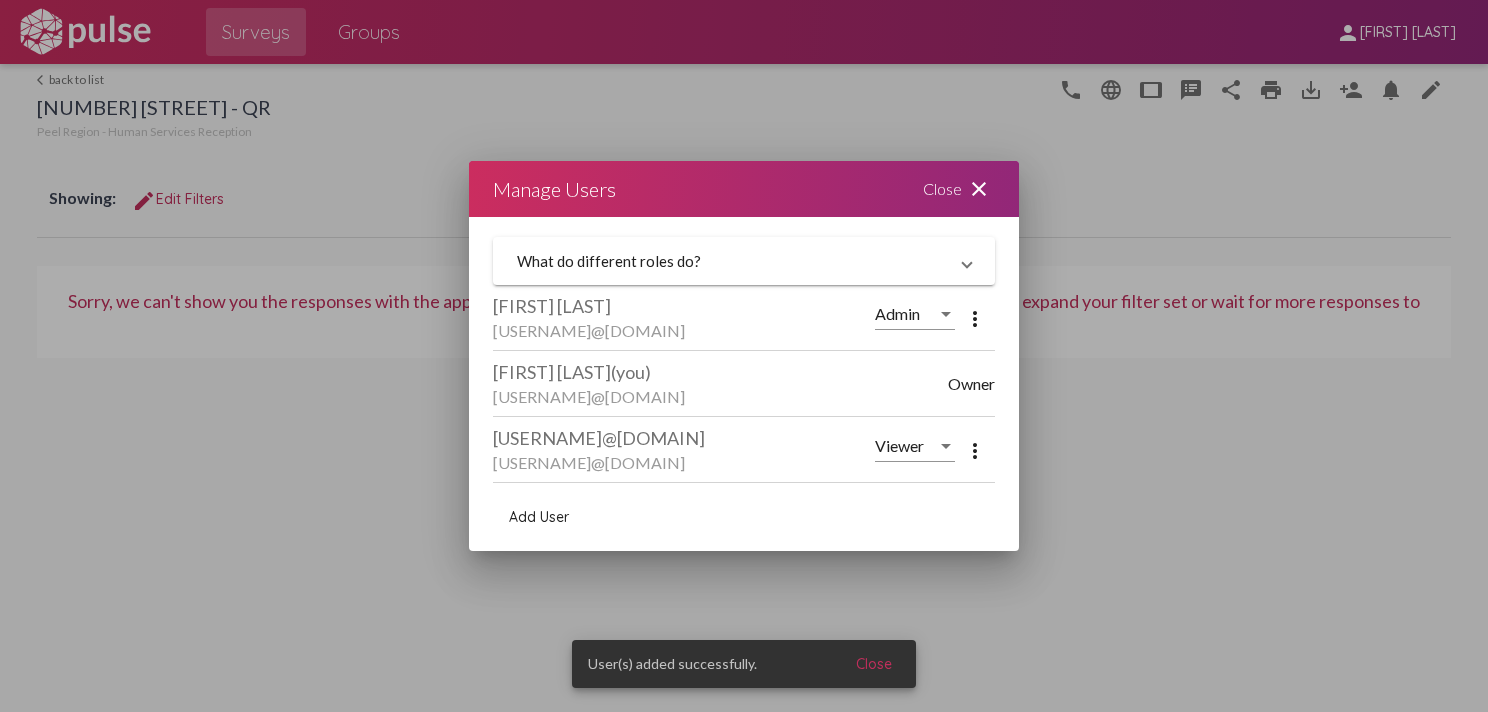 click on "close" at bounding box center (979, 189) 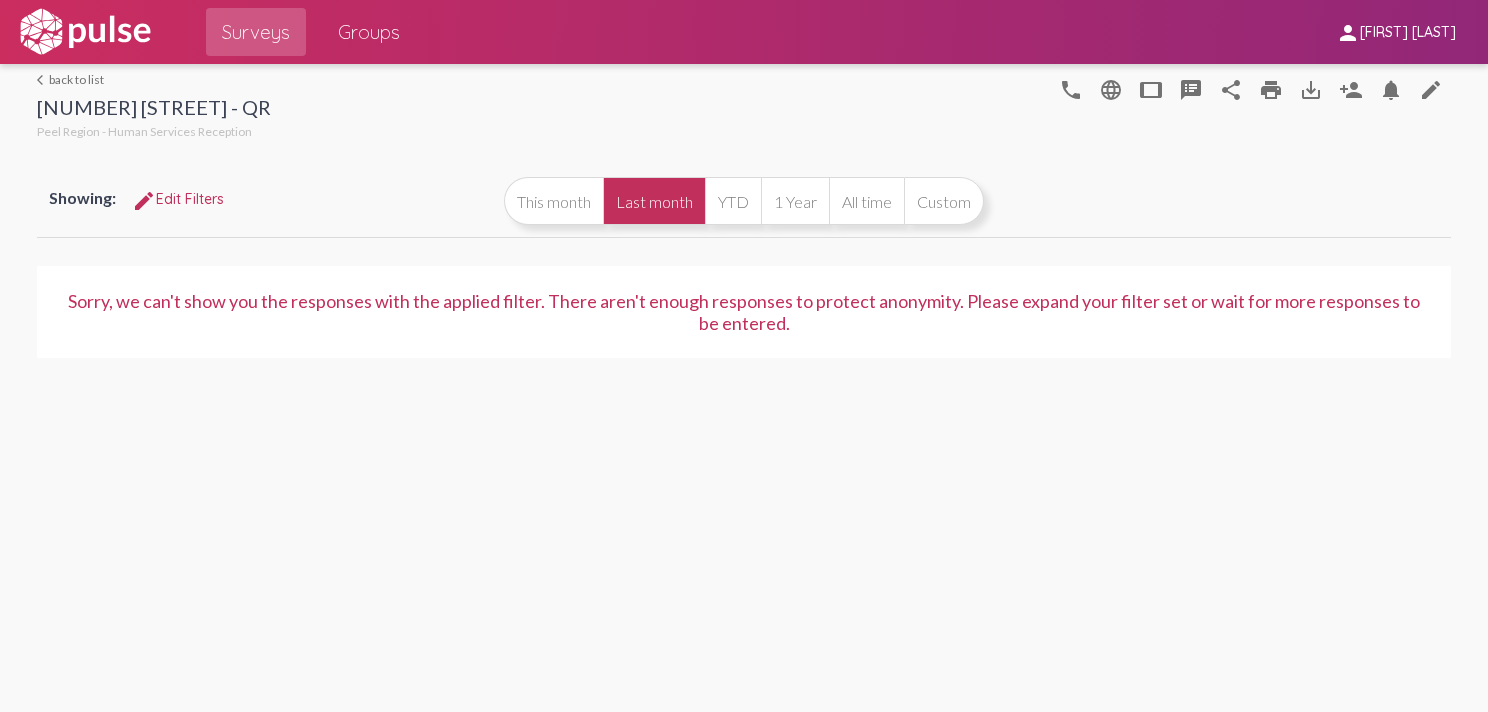 click on "arrow_back_ios  back to list" 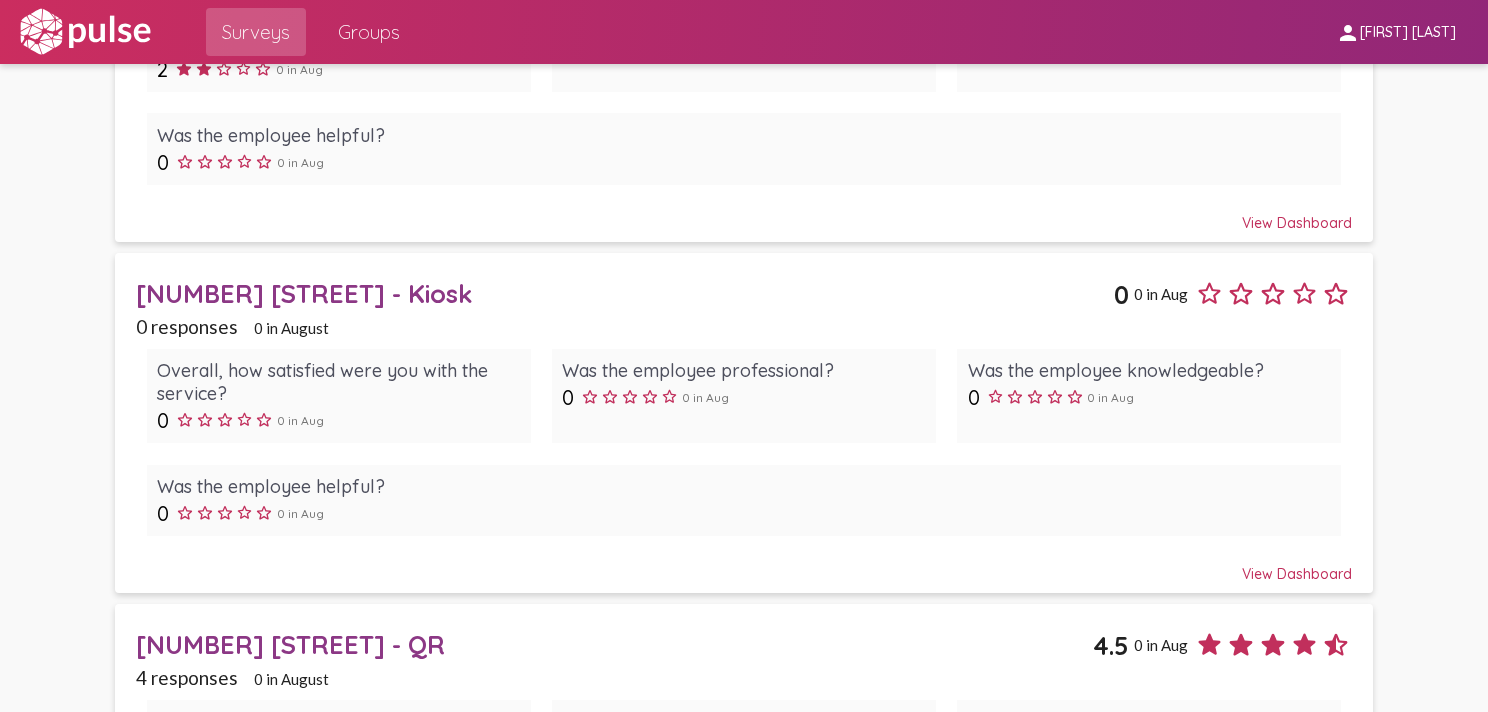 scroll, scrollTop: 1102, scrollLeft: 0, axis: vertical 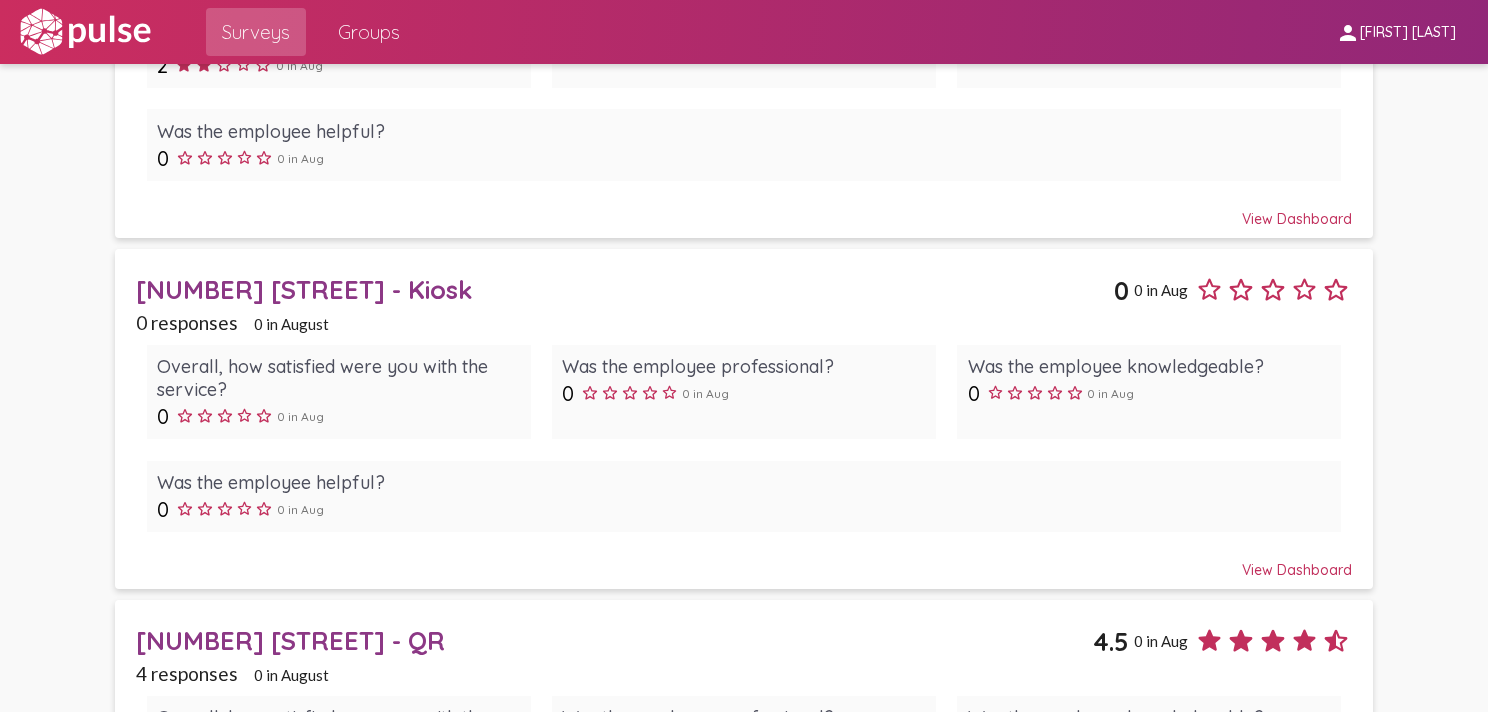 click on "[NUMBER] [STREET] - Kiosk" 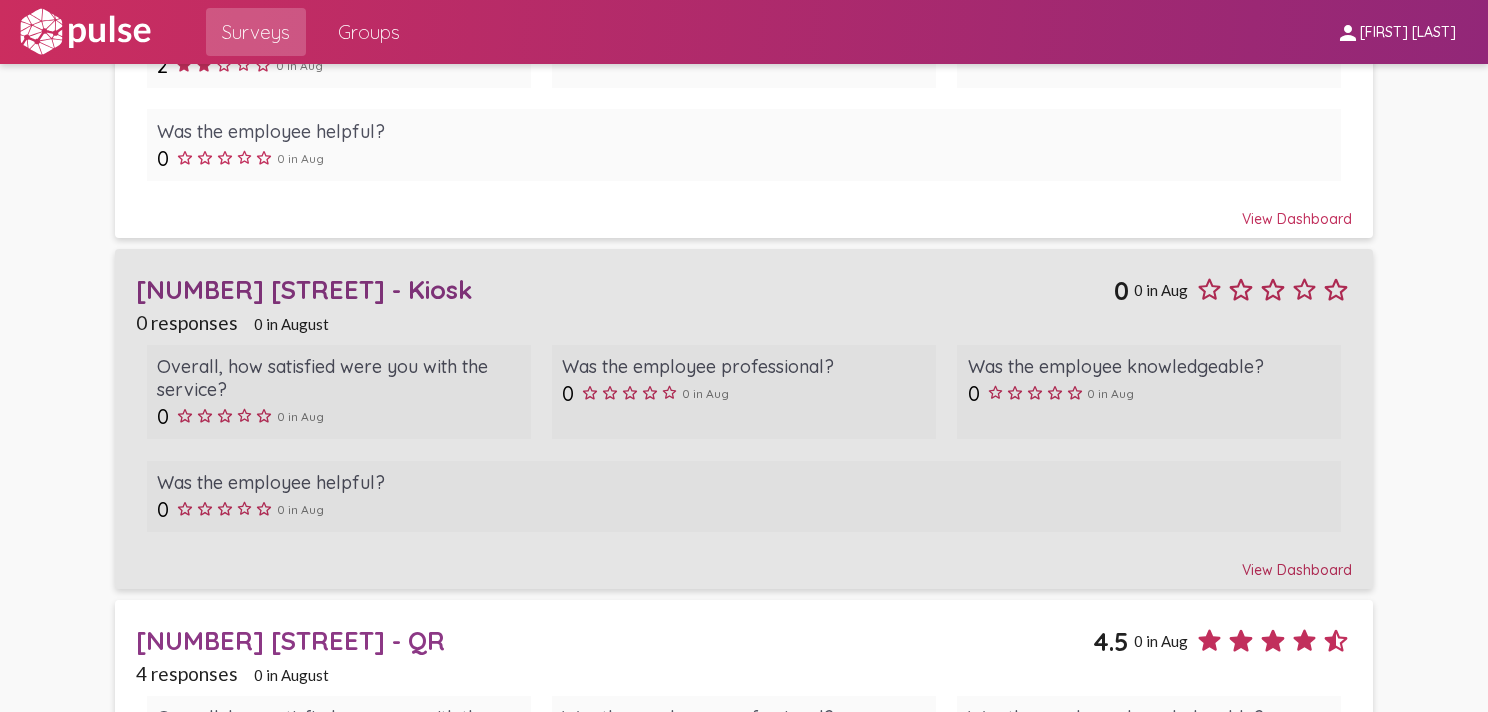 scroll, scrollTop: 0, scrollLeft: 0, axis: both 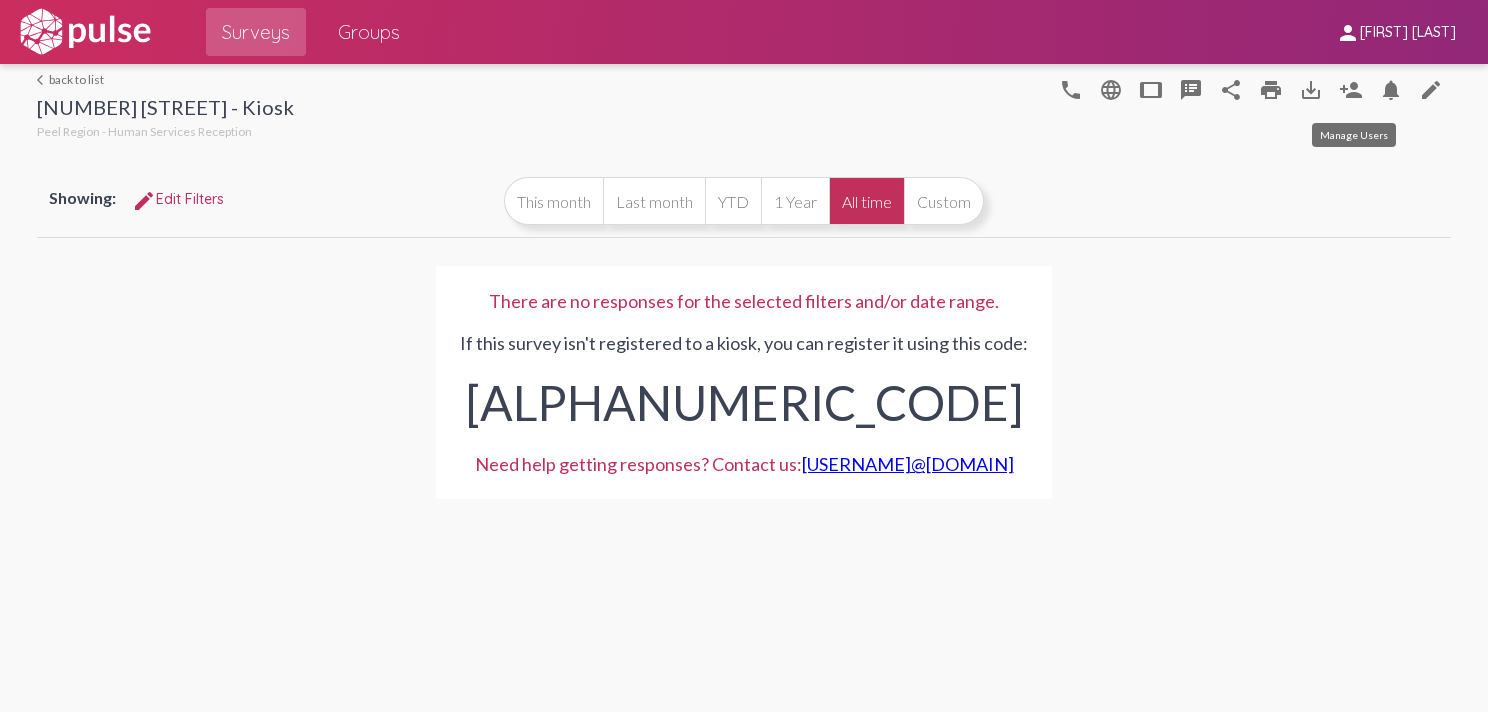 click on "person_add" 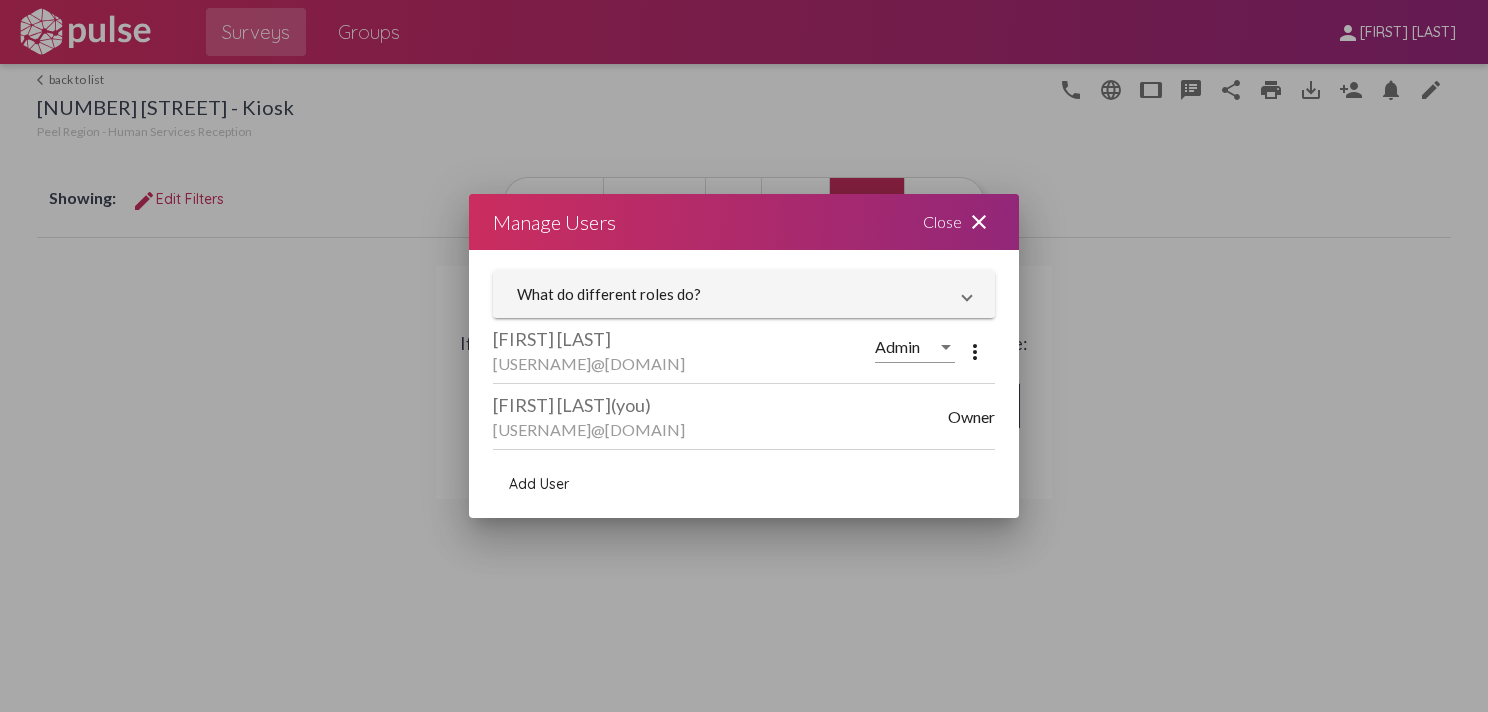 click on "Add User" at bounding box center (539, 484) 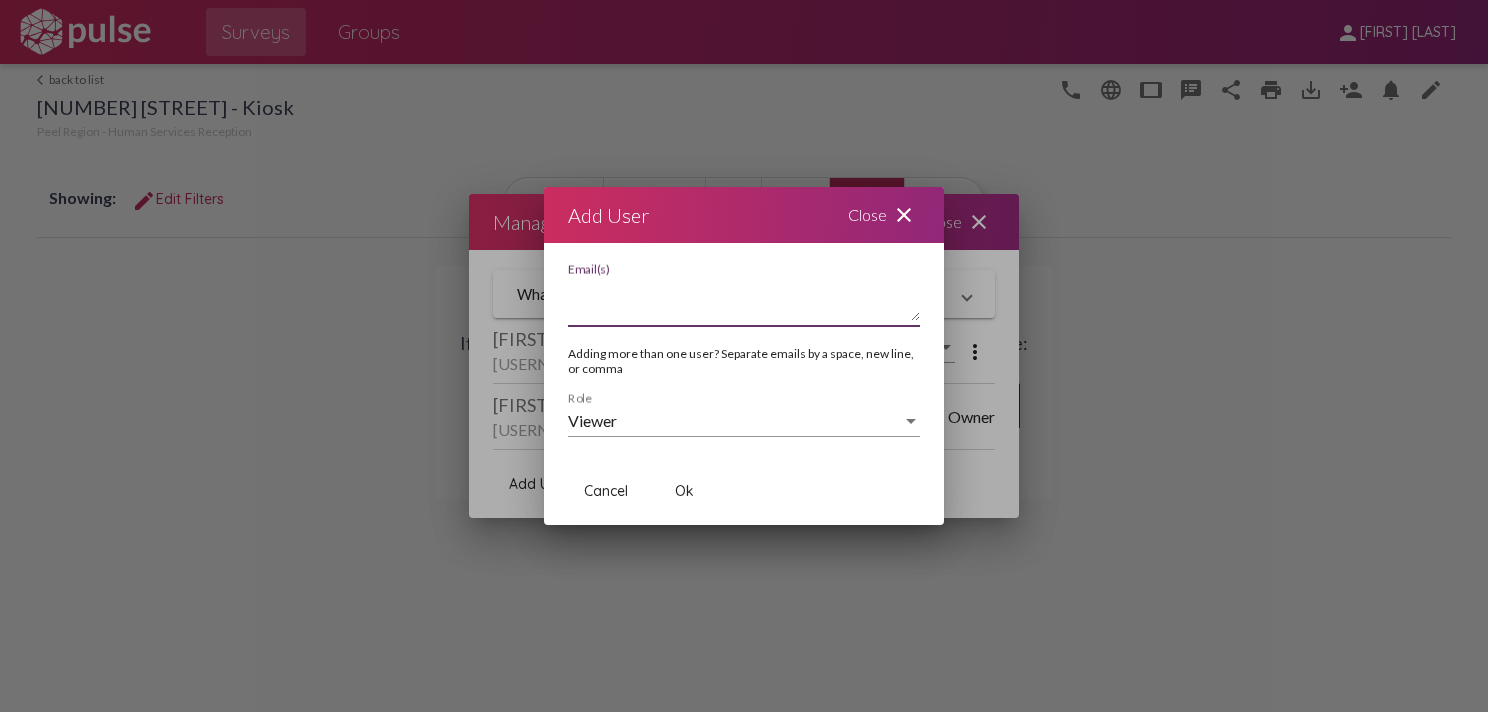 paste on "[USERNAME]@[DOMAIN]" 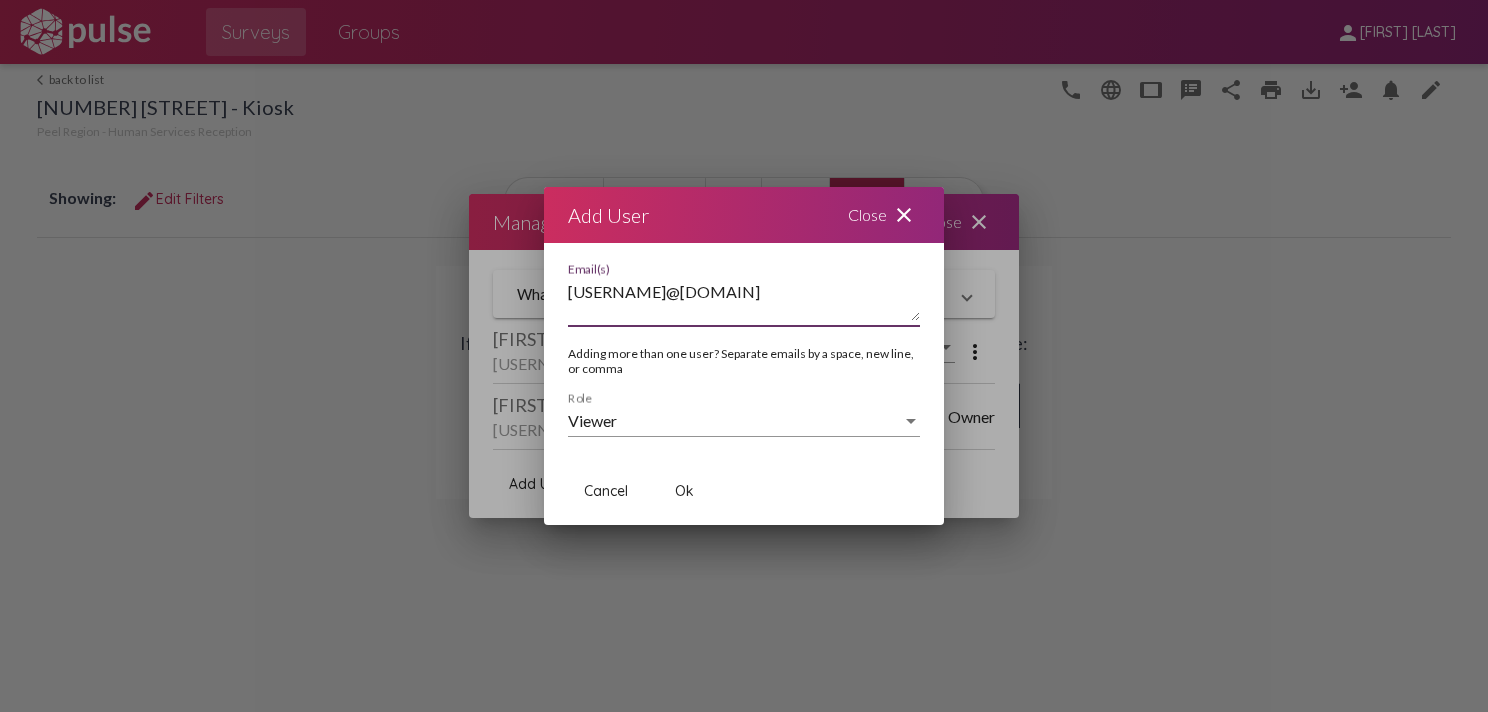 type on "[USERNAME]@[DOMAIN]" 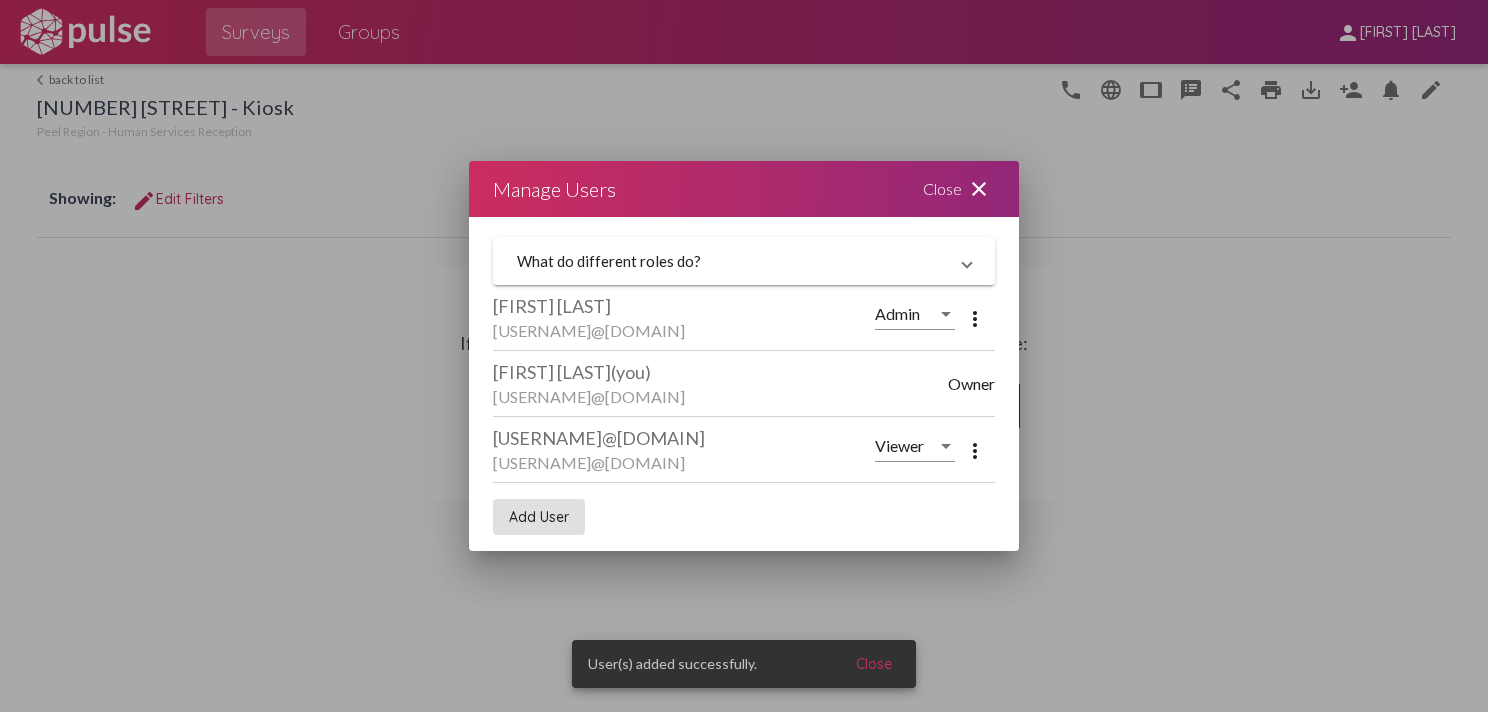 click on "close" at bounding box center (979, 189) 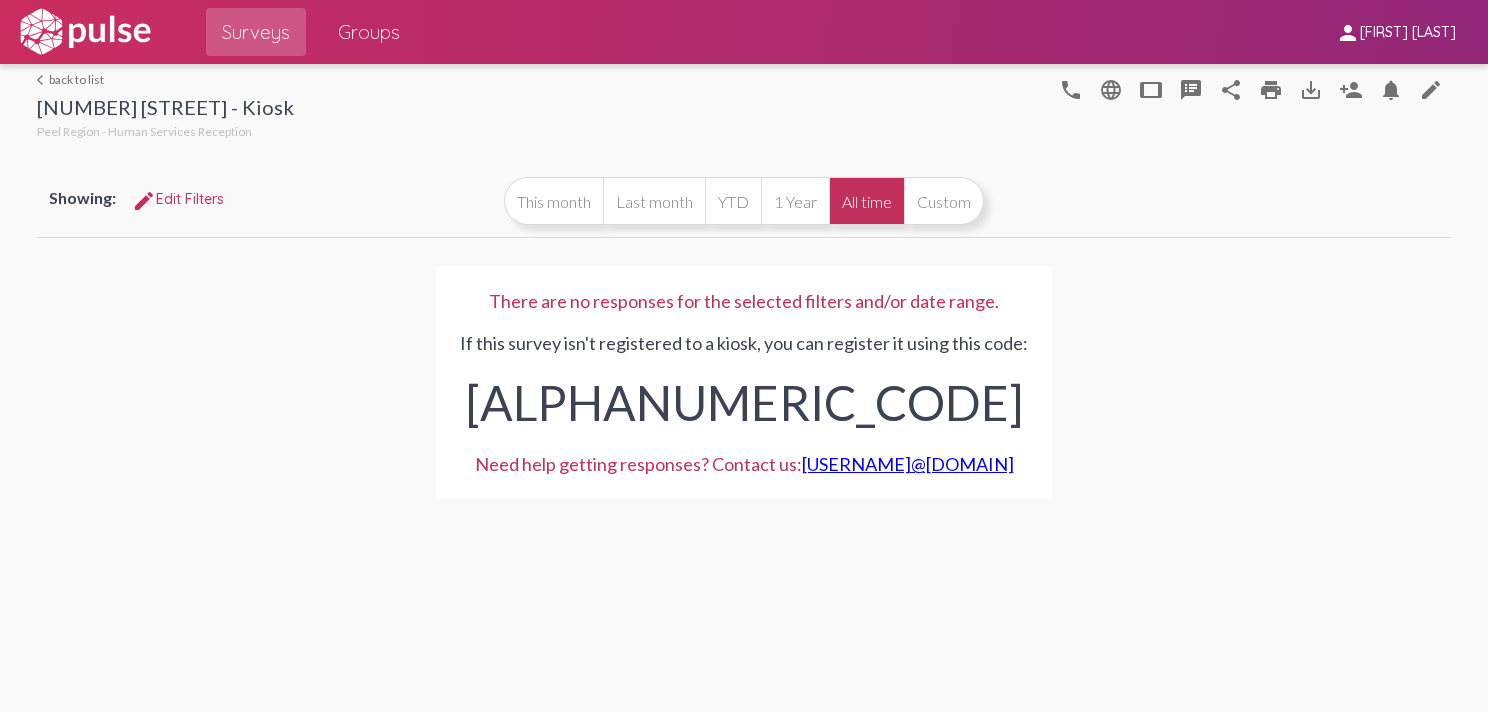 click on "arrow_back_ios  back to list" 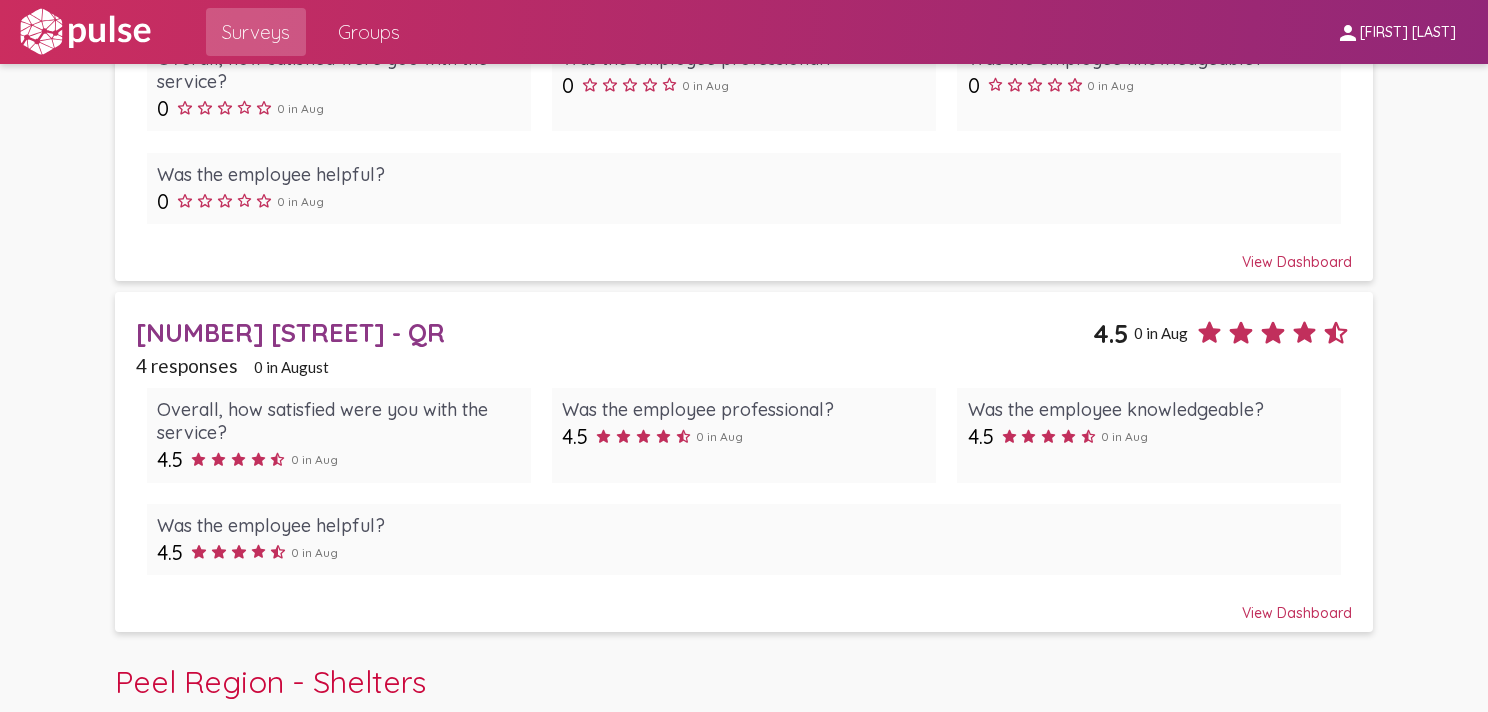 scroll, scrollTop: 1418, scrollLeft: 0, axis: vertical 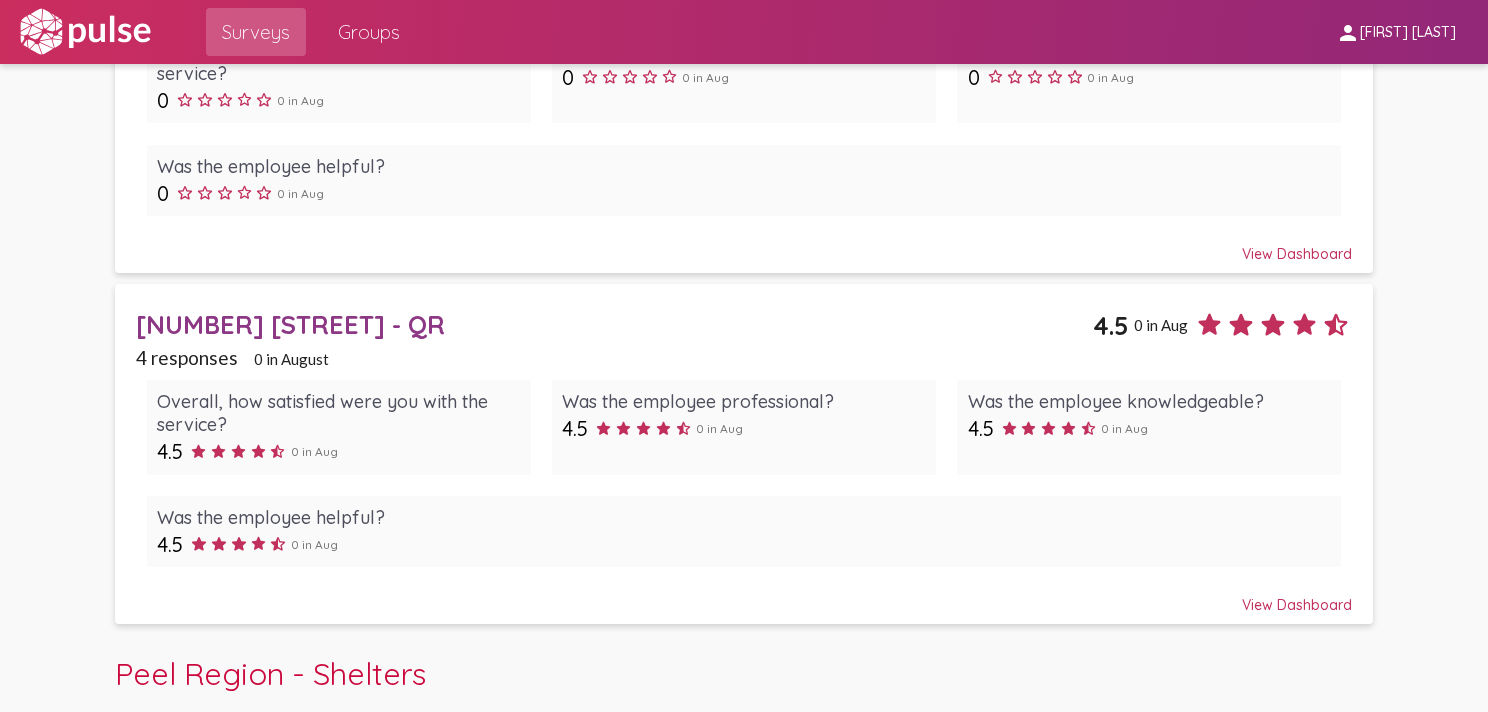 click on "[NUMBER] [STREET] - QR" 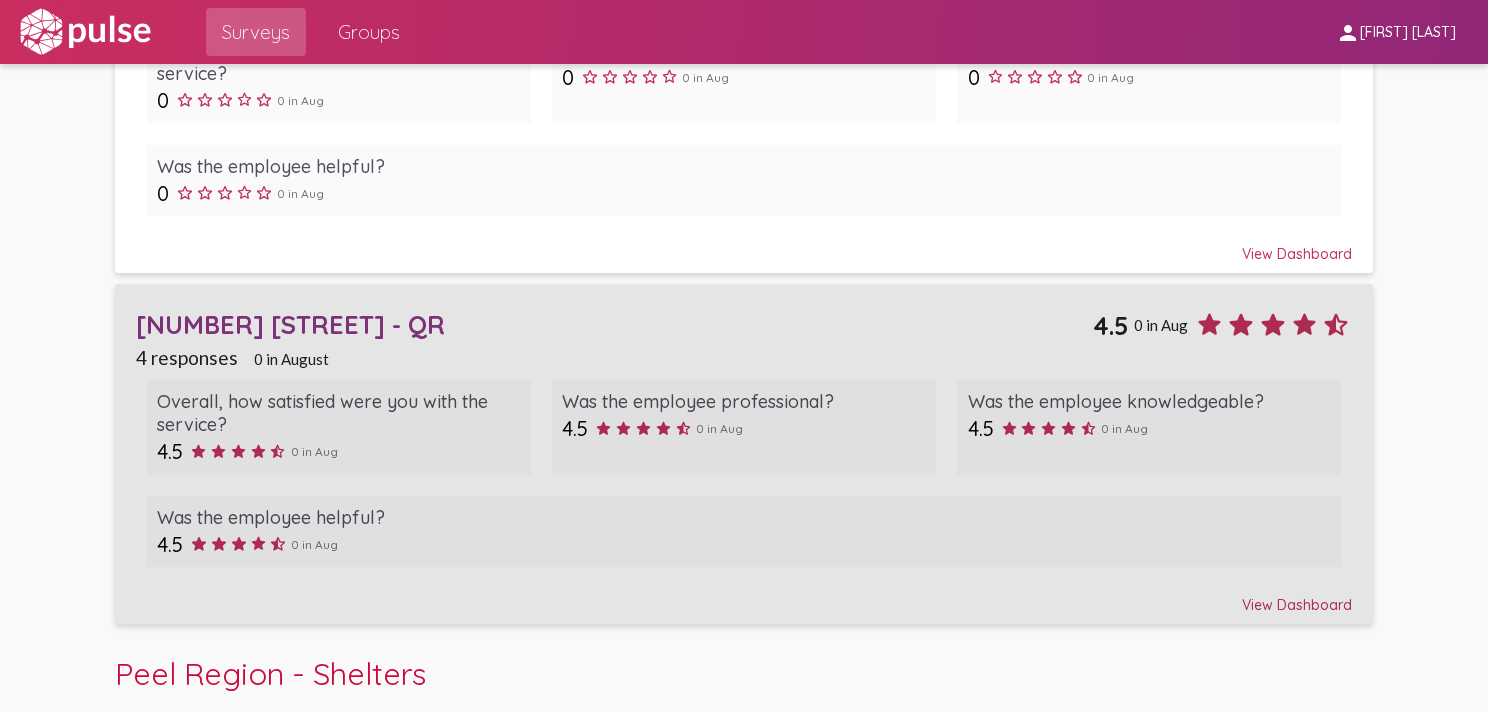 scroll, scrollTop: 0, scrollLeft: 0, axis: both 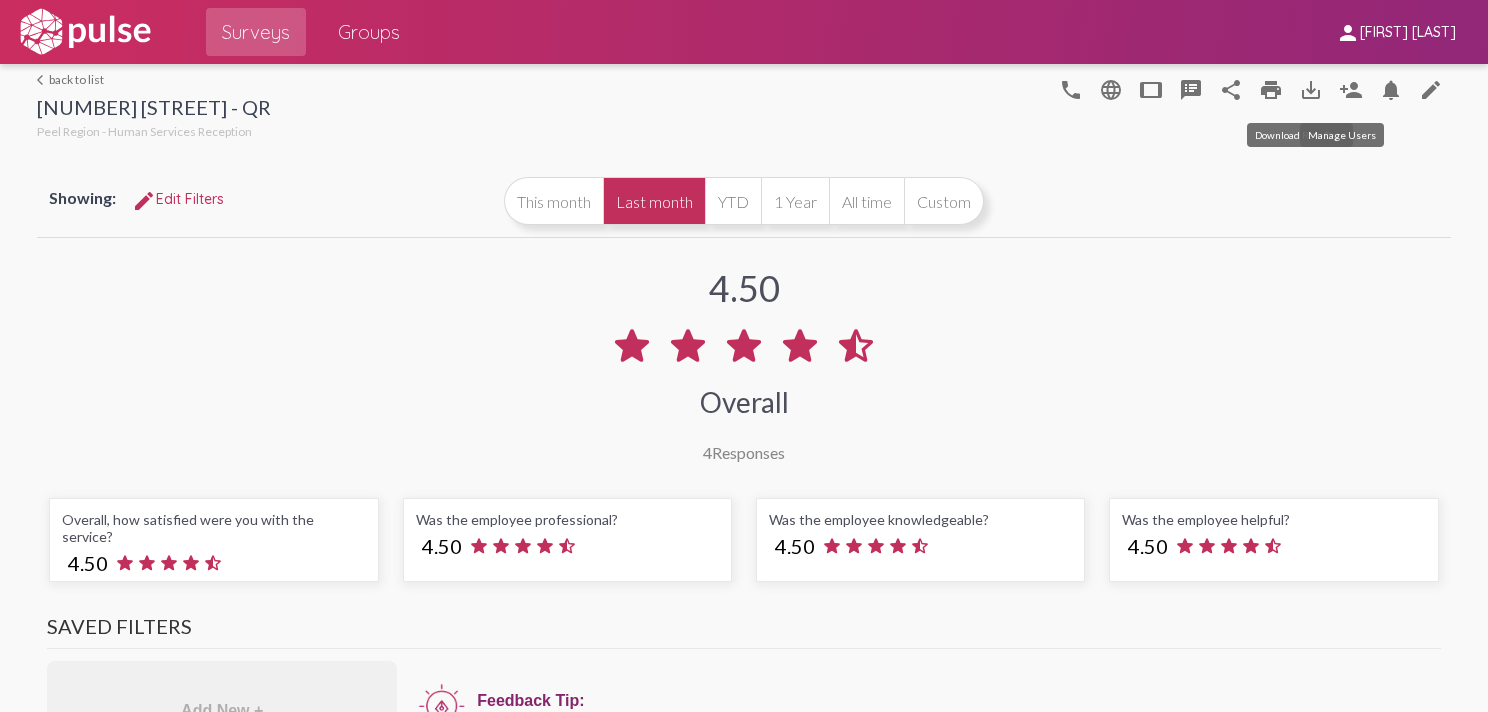 click on "person_add" 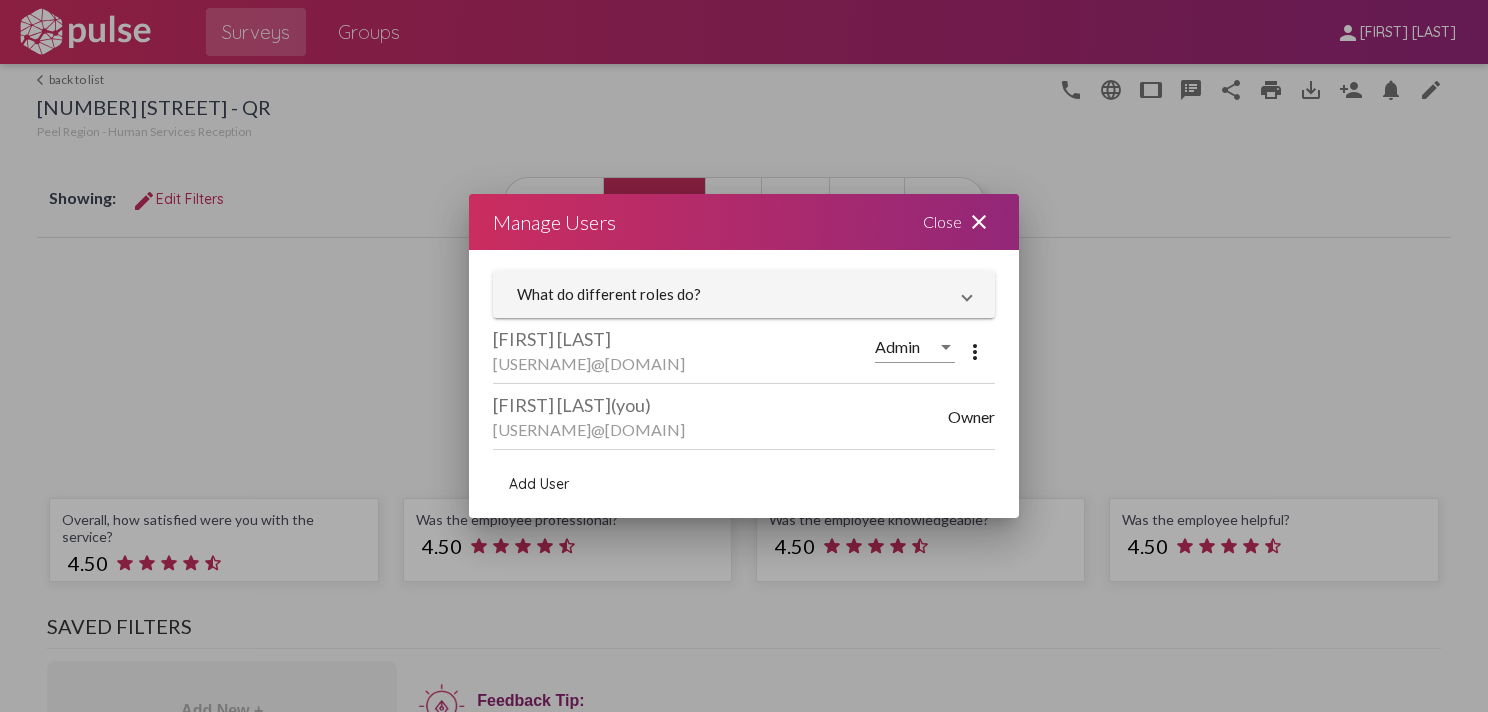 click on "Add User" at bounding box center (539, 484) 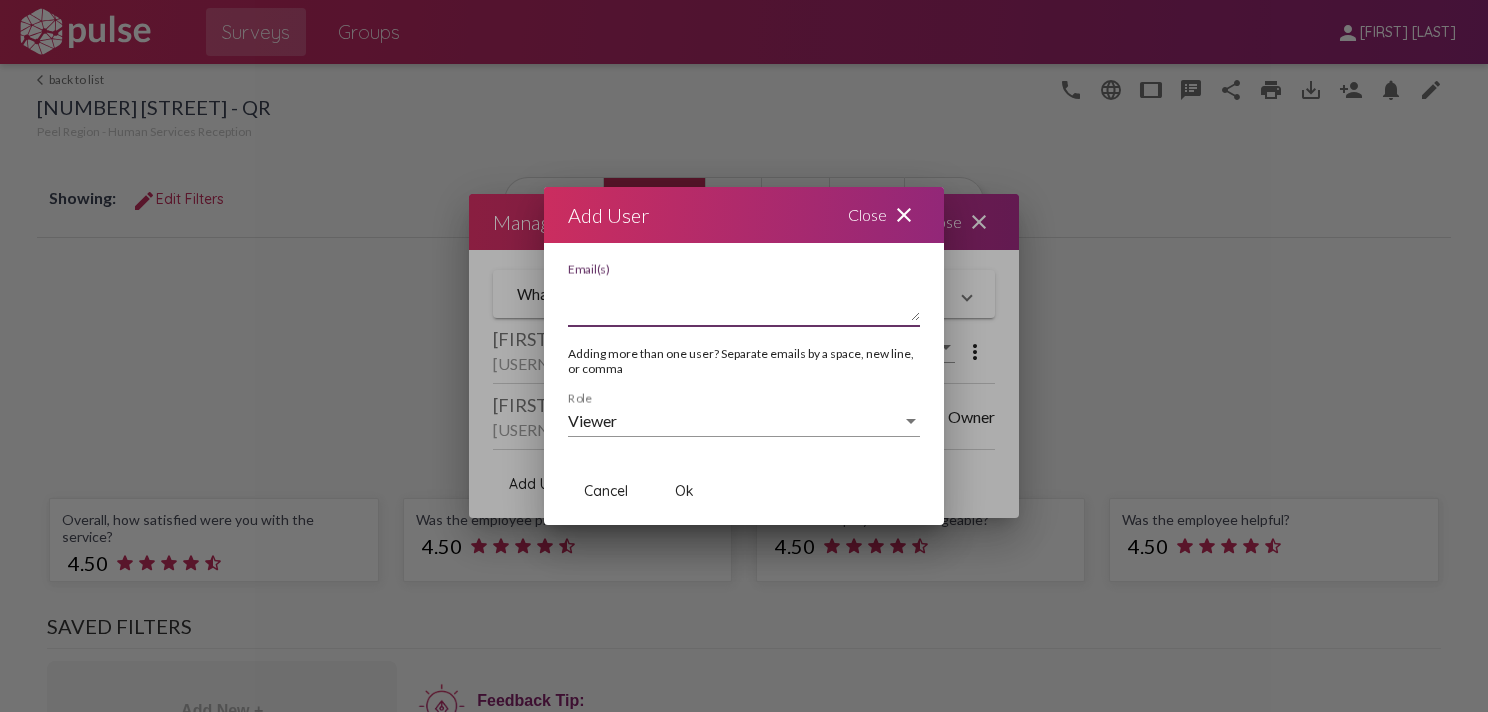 paste on "[USERNAME]@[DOMAIN]" 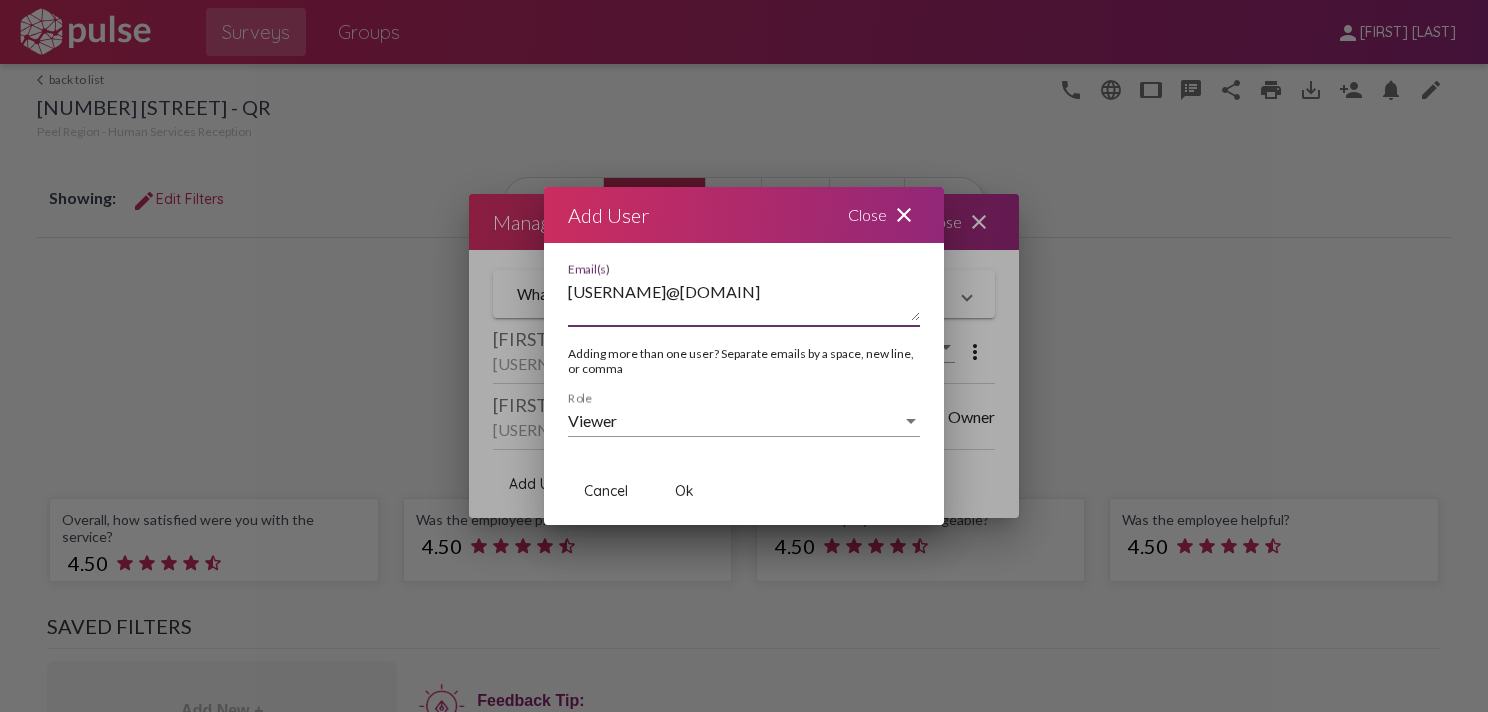 type on "[USERNAME]@[DOMAIN]" 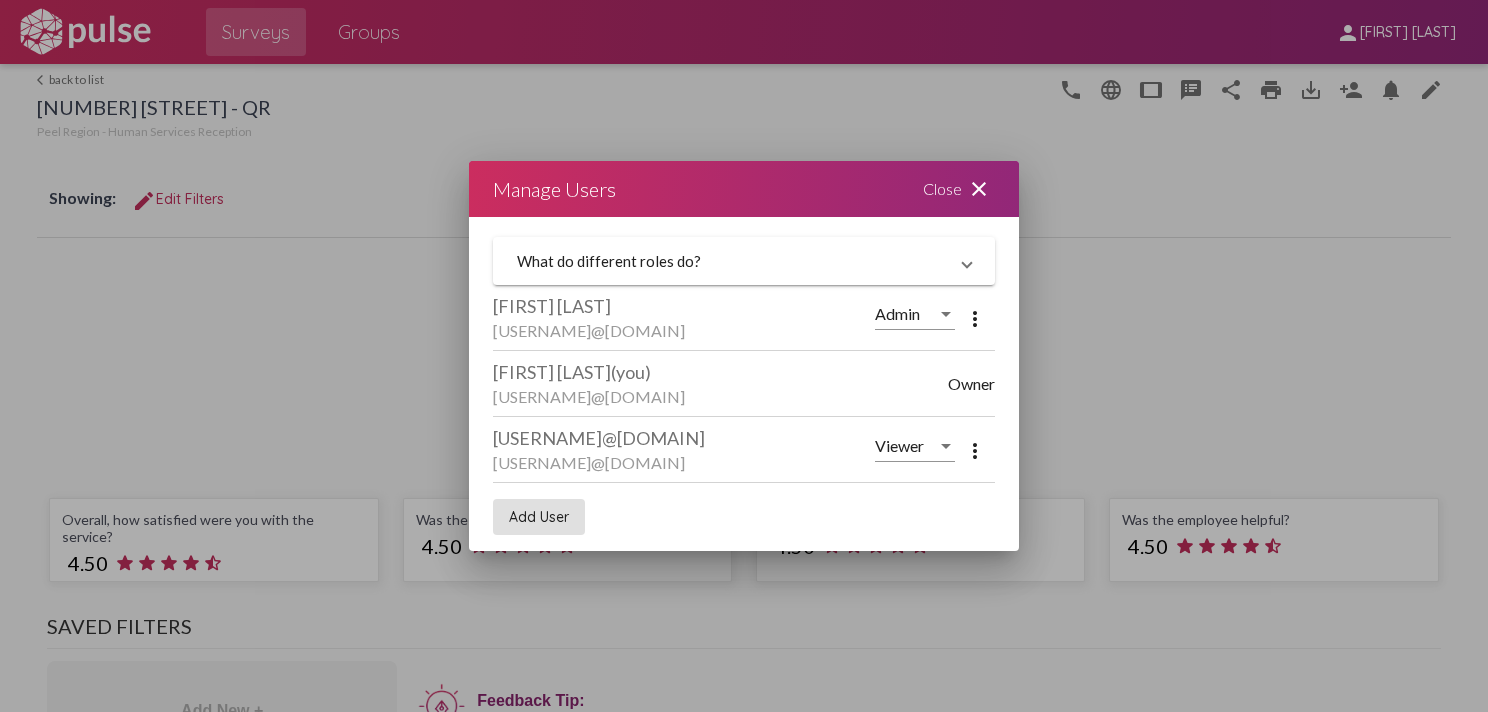 click at bounding box center (744, 356) 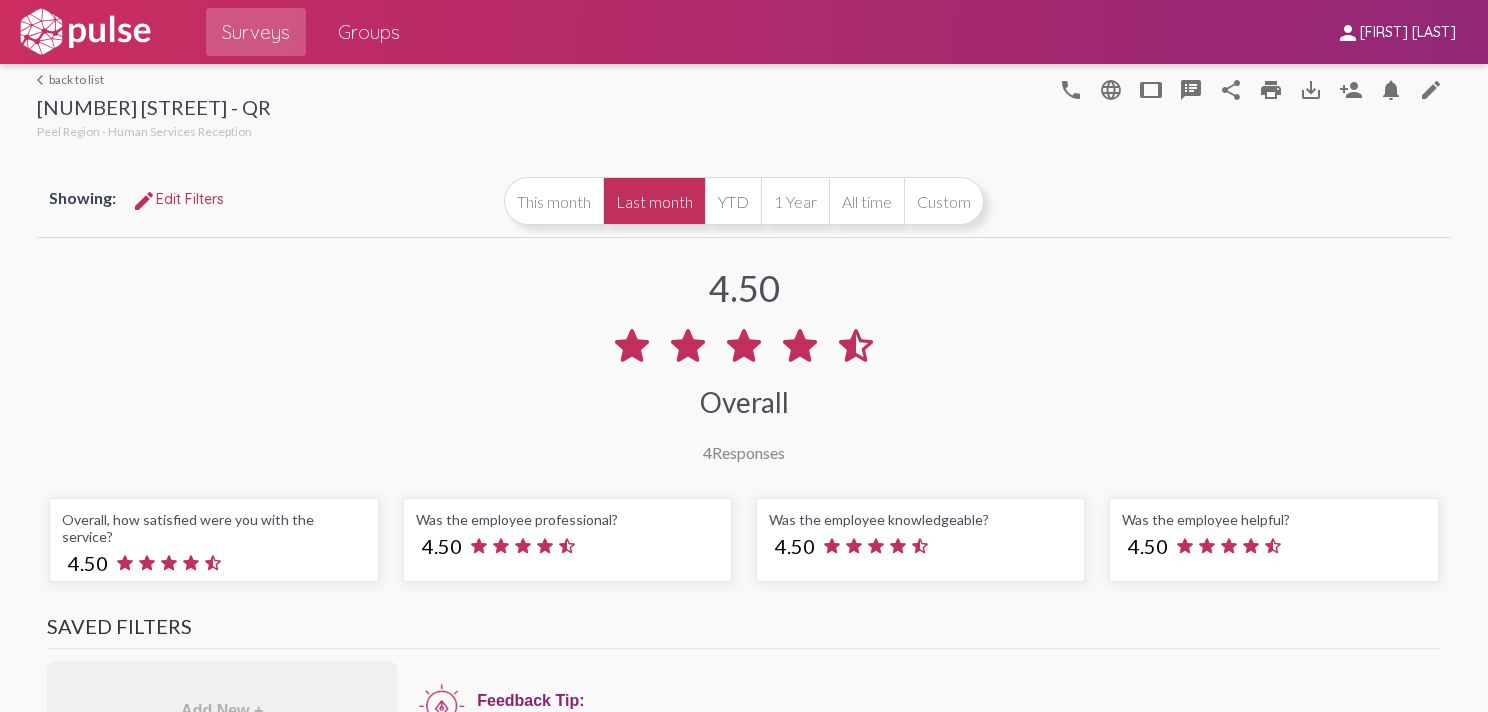 click on "Groups" 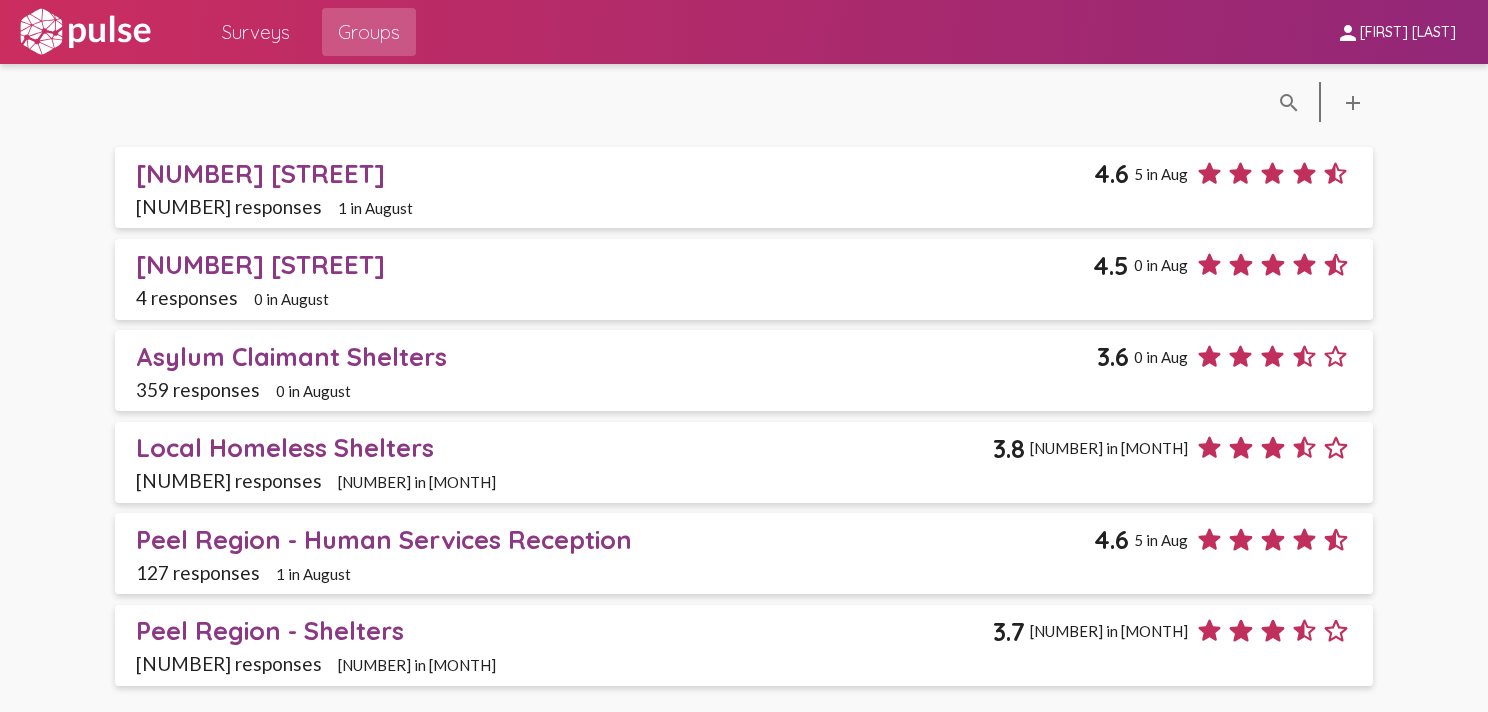 click on "Peel Region - Human Services Reception" 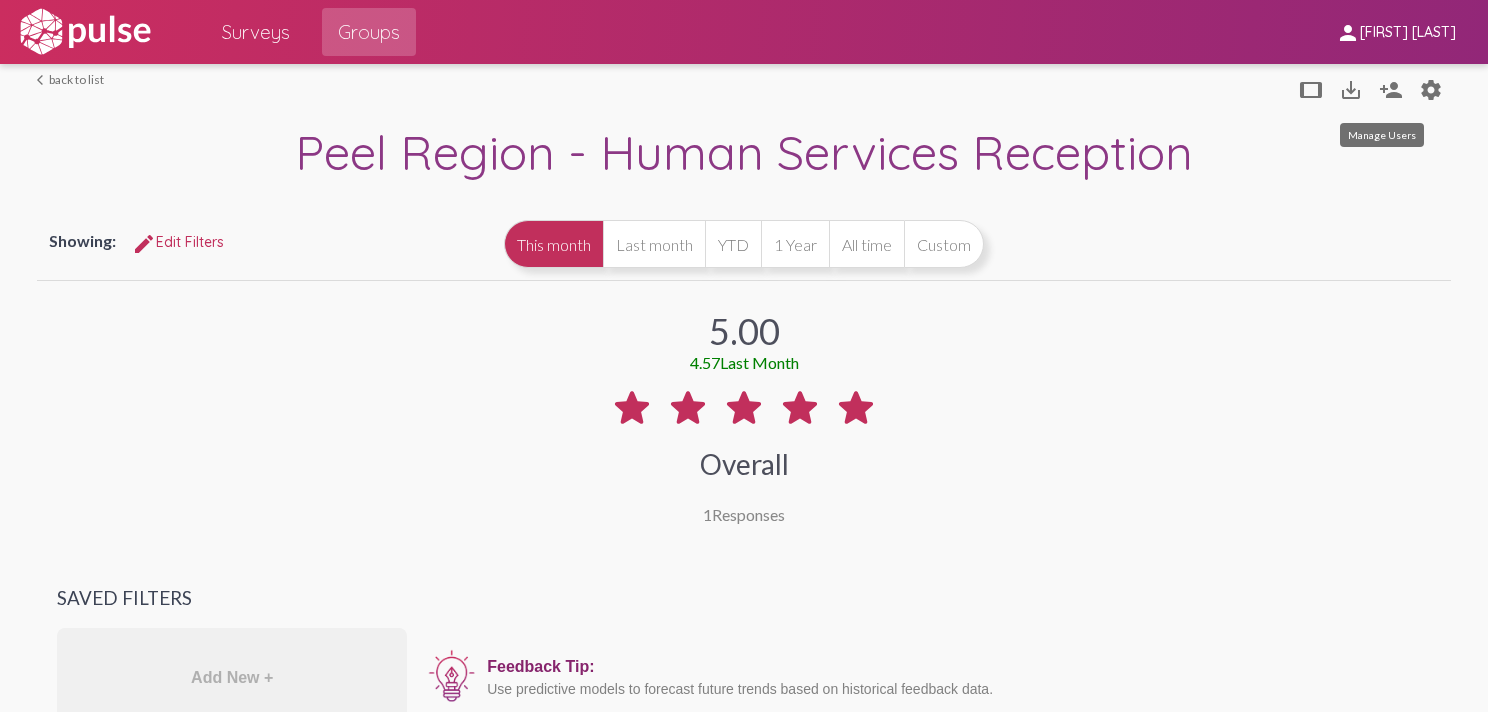 click on "person_add" 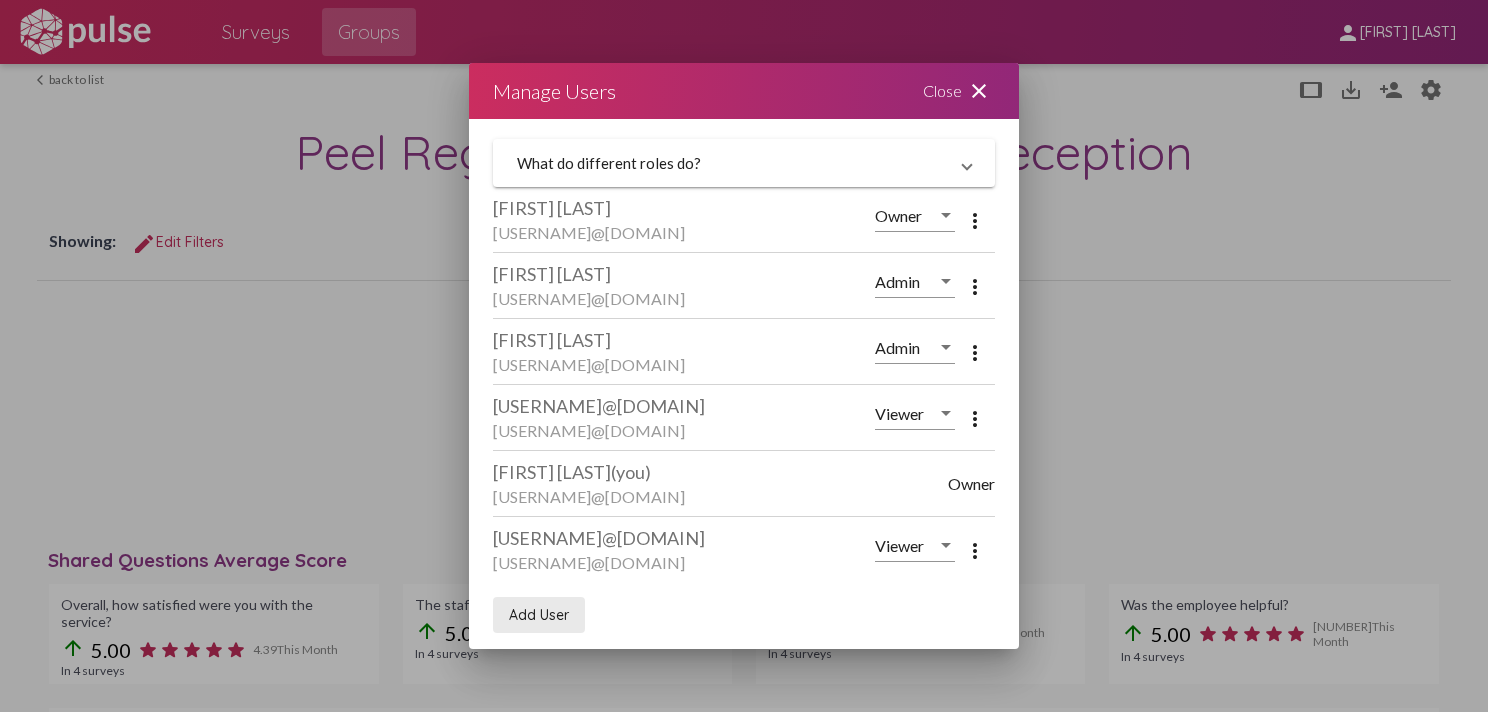 click on "Add User" at bounding box center [539, 615] 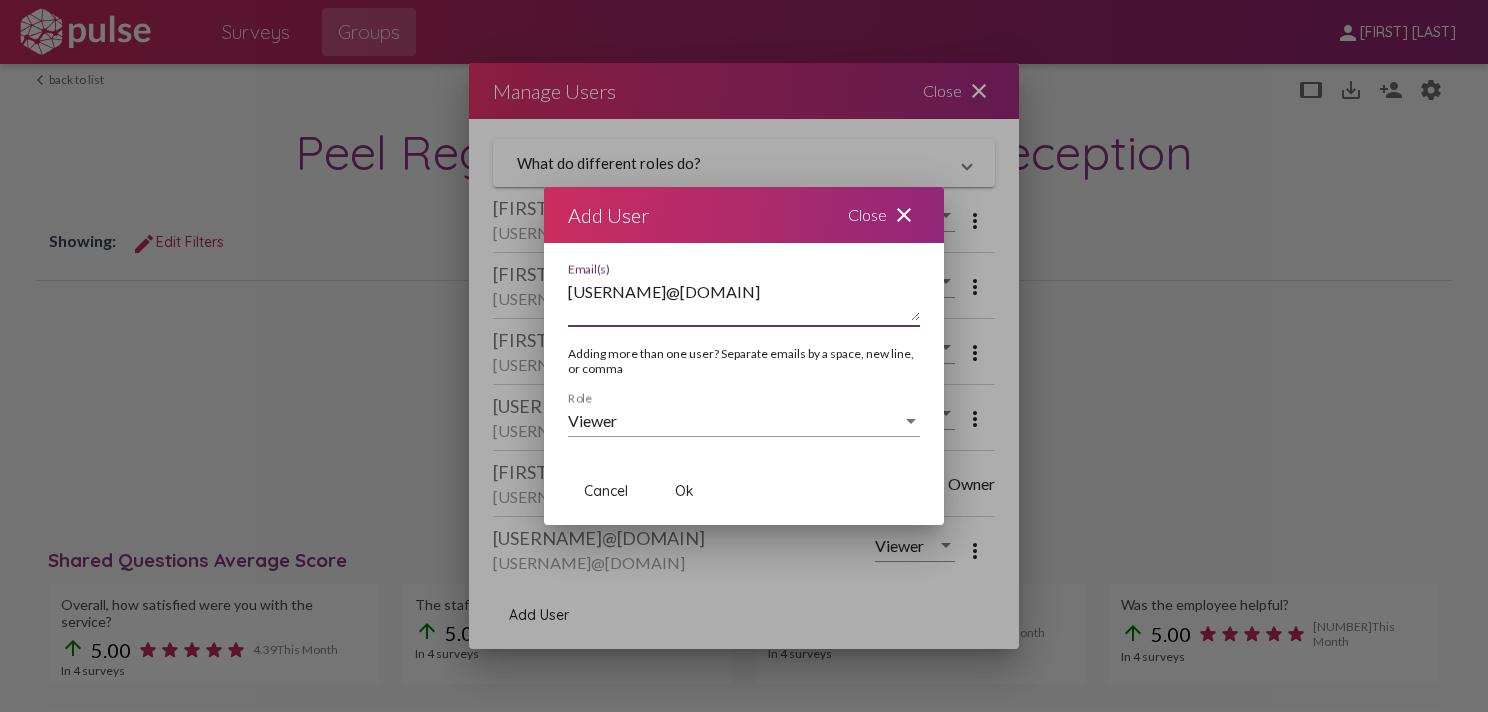 type on "[USERNAME]@[DOMAIN]" 